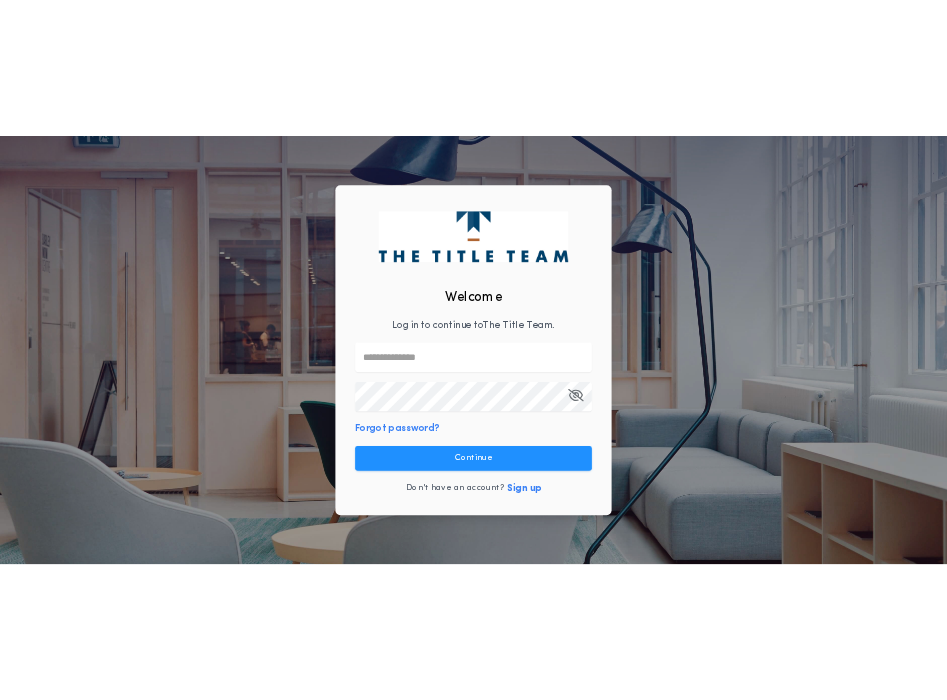 scroll, scrollTop: 0, scrollLeft: 0, axis: both 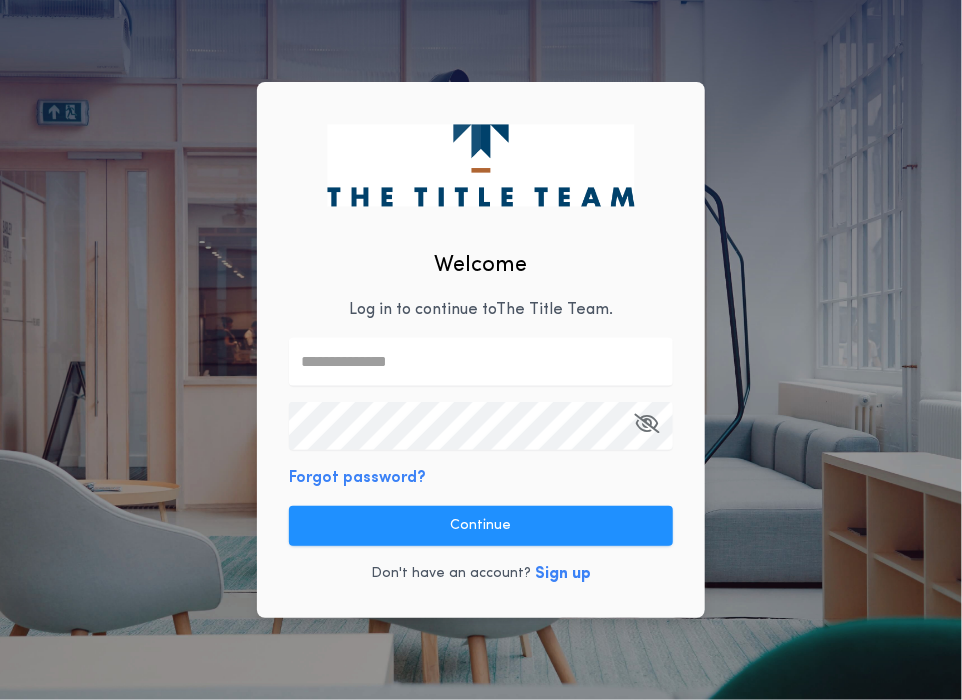 click at bounding box center (481, 362) 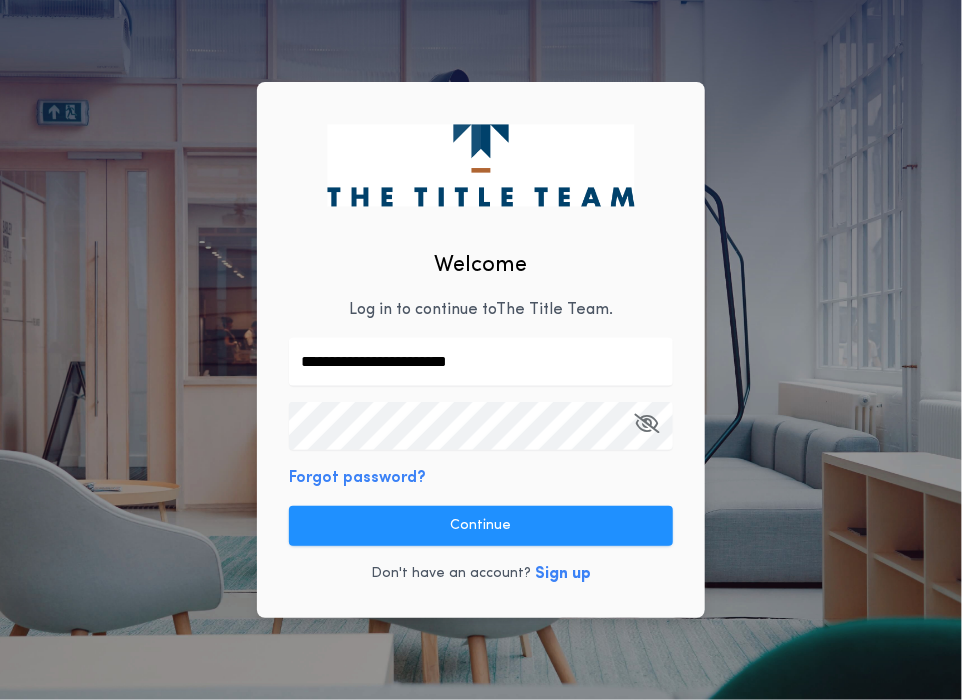 type on "**********" 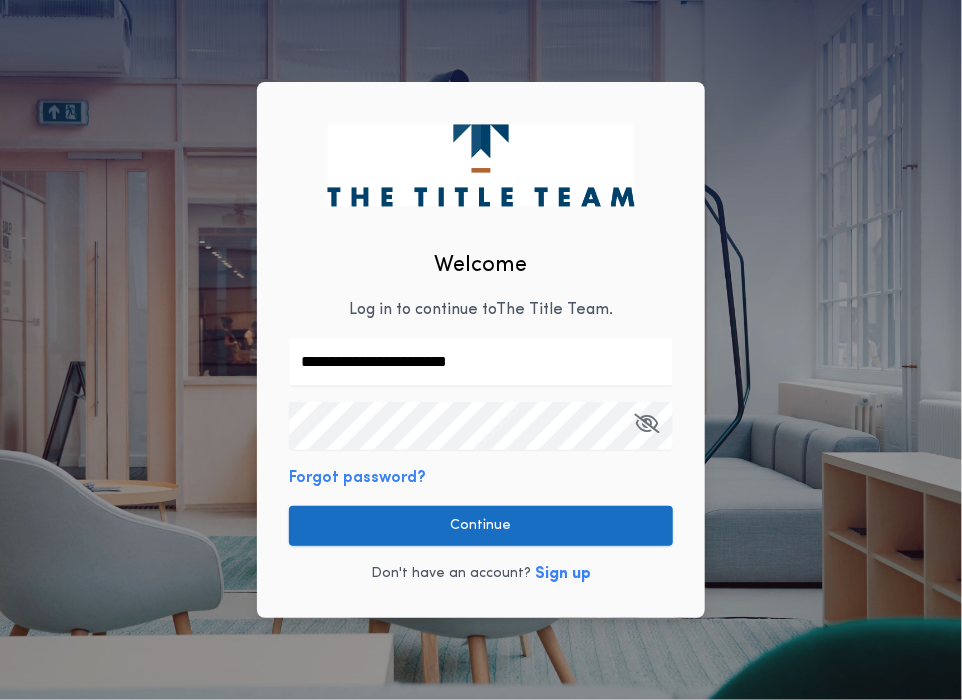 click on "Continue" at bounding box center [481, 526] 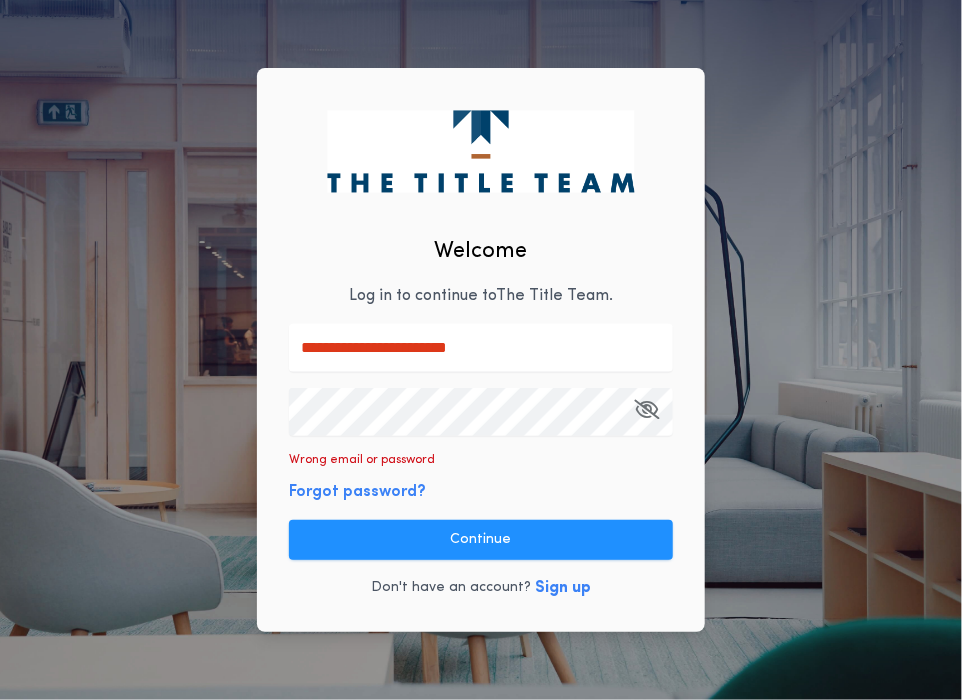 click on "Continue" at bounding box center (481, 540) 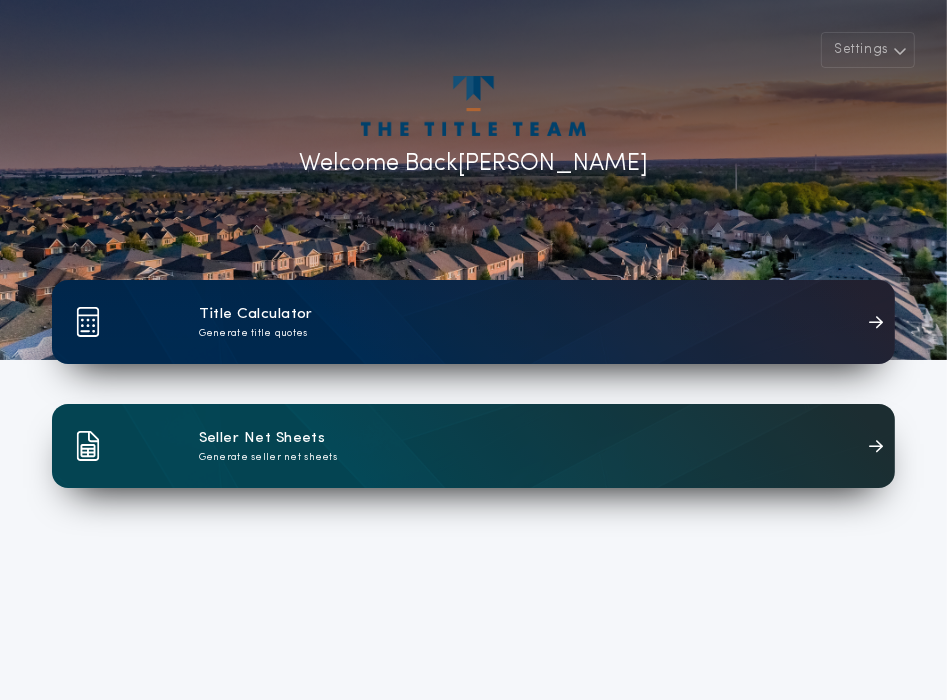 click on "Title Calculator" at bounding box center (256, 314) 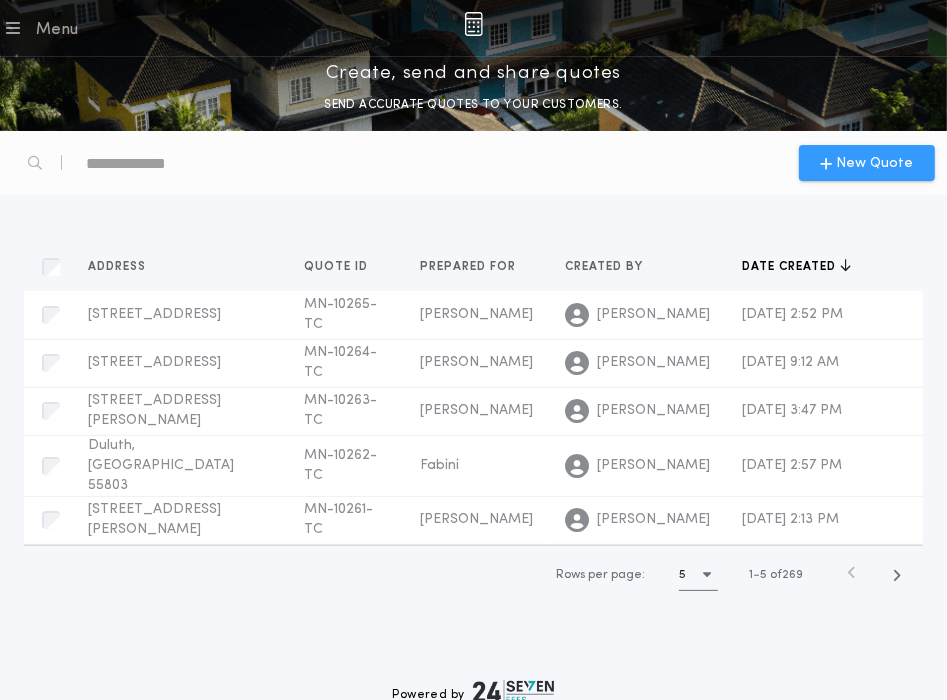 click on "New Quote" at bounding box center [867, 163] 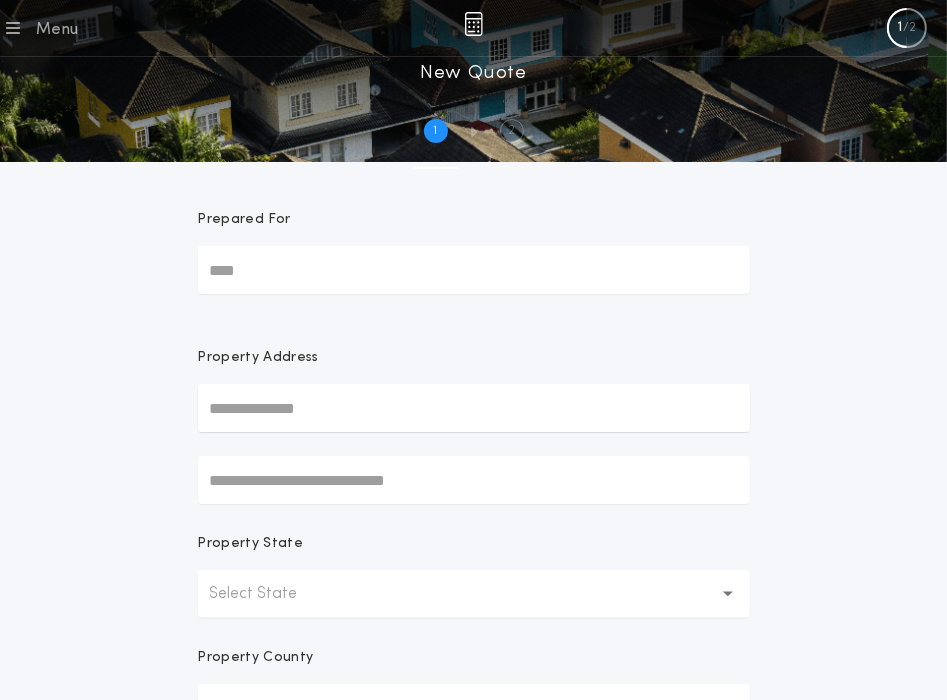 click on "Prepared For" at bounding box center (474, 270) 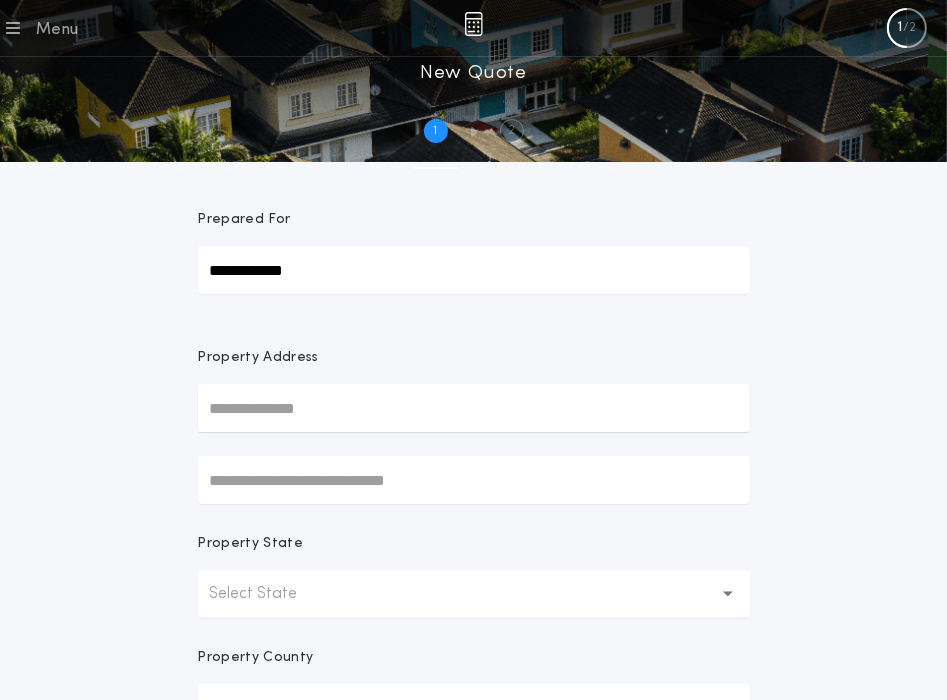drag, startPoint x: 319, startPoint y: 289, endPoint x: 121, endPoint y: 303, distance: 198.49434 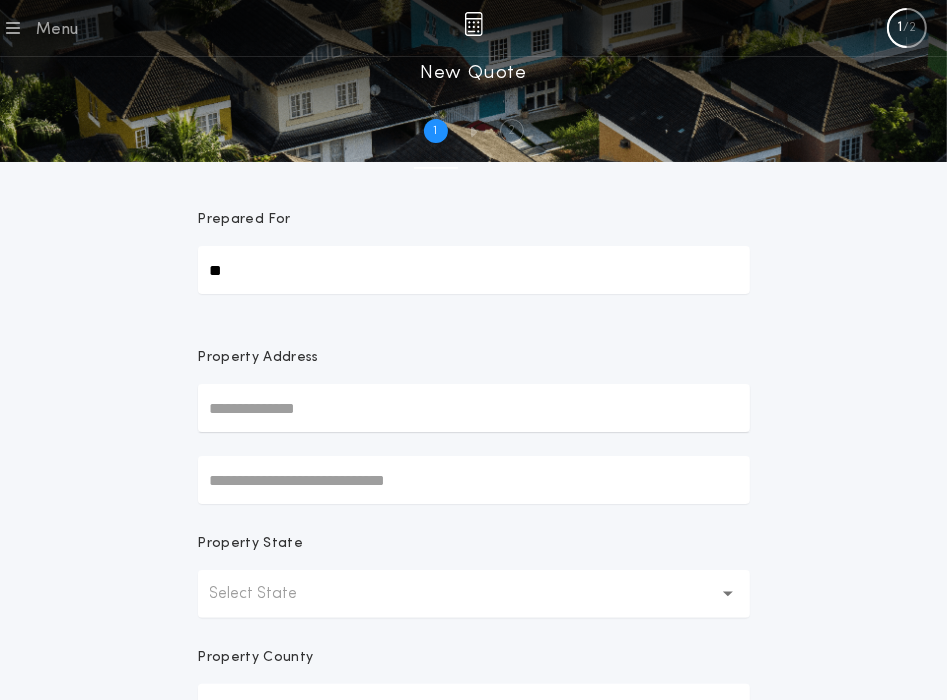 type on "*" 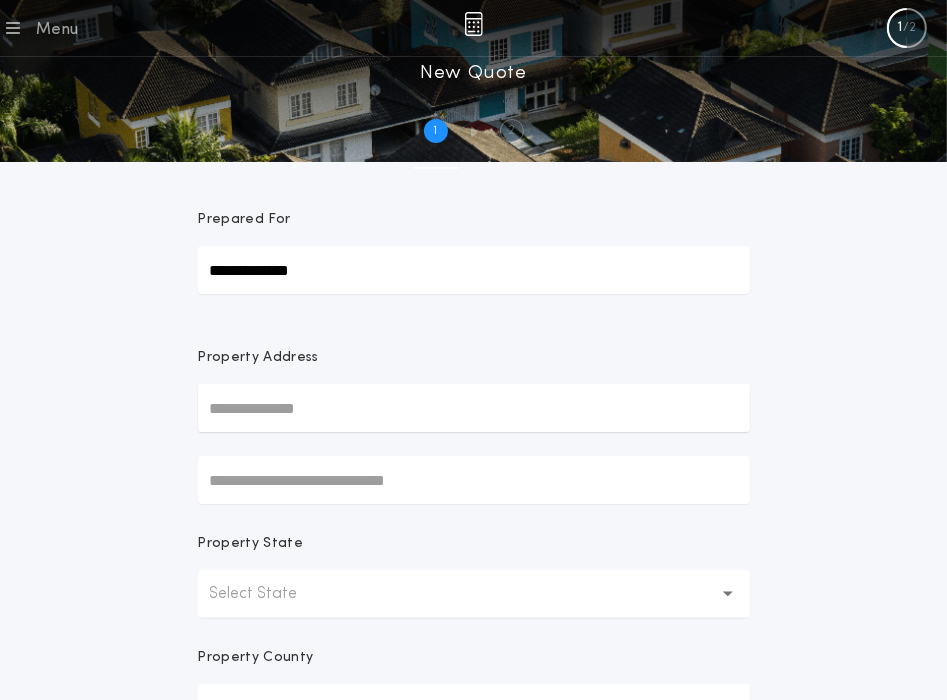 type on "**********" 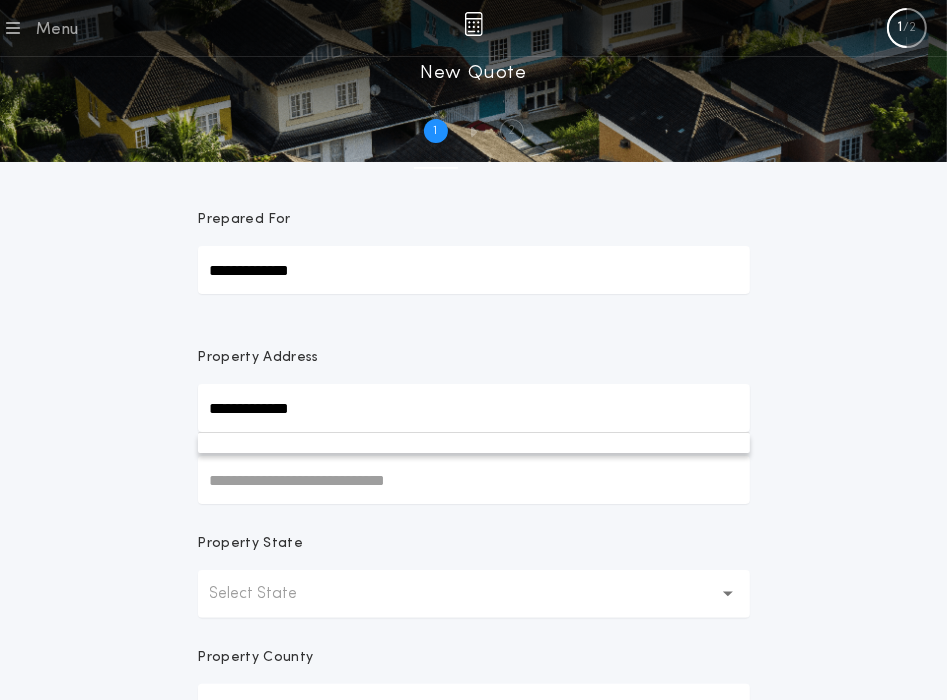type on "**********" 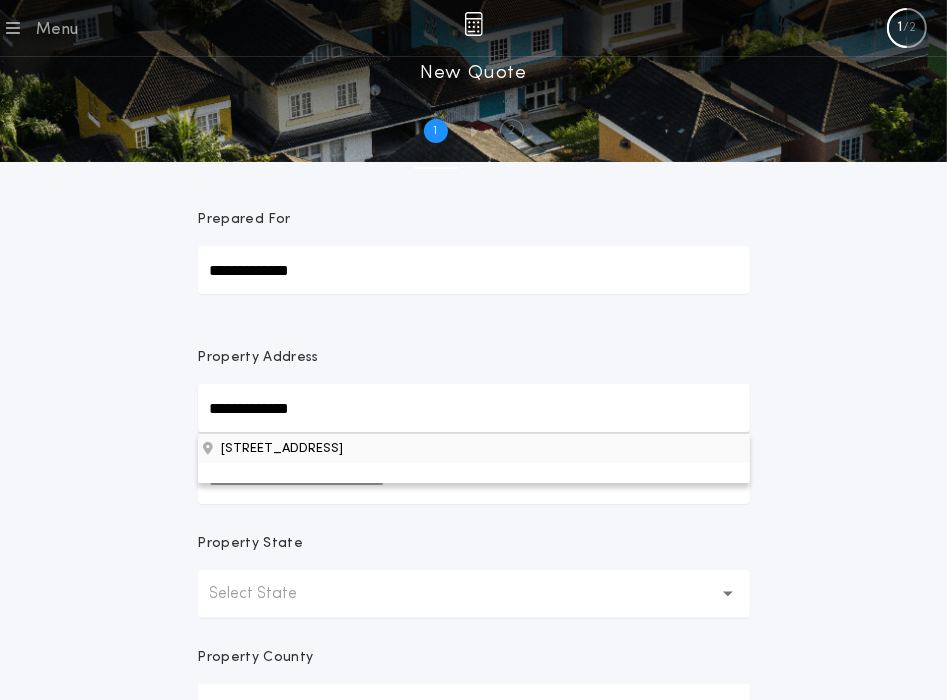 click on "[STREET_ADDRESS]" at bounding box center [474, 448] 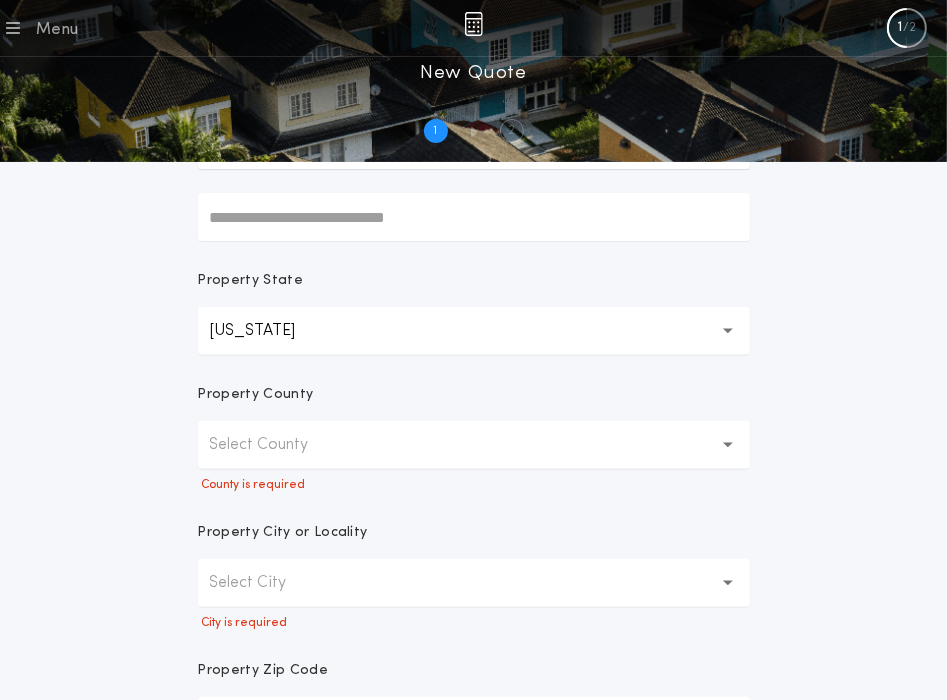 scroll, scrollTop: 296, scrollLeft: 0, axis: vertical 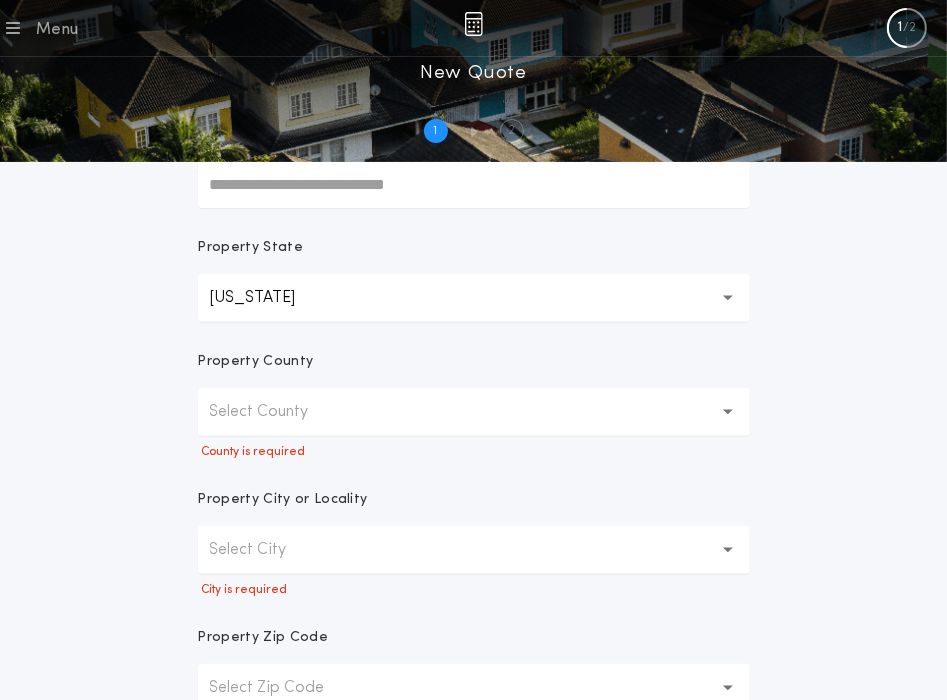 click on "Select County" at bounding box center (474, 412) 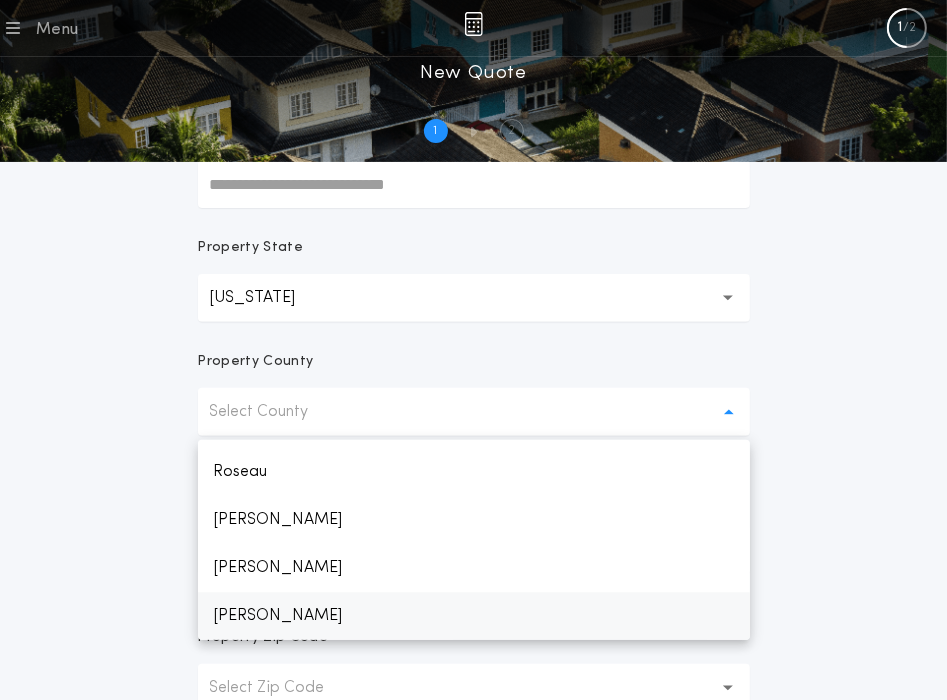 scroll, scrollTop: 3256, scrollLeft: 0, axis: vertical 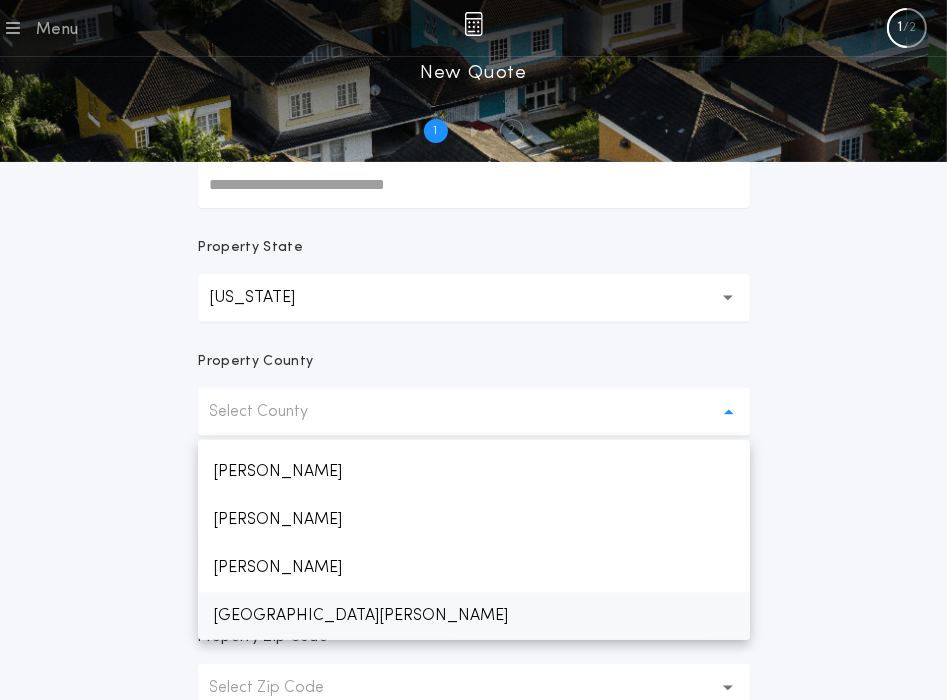 click on "[GEOGRAPHIC_DATA][PERSON_NAME]" at bounding box center [474, 616] 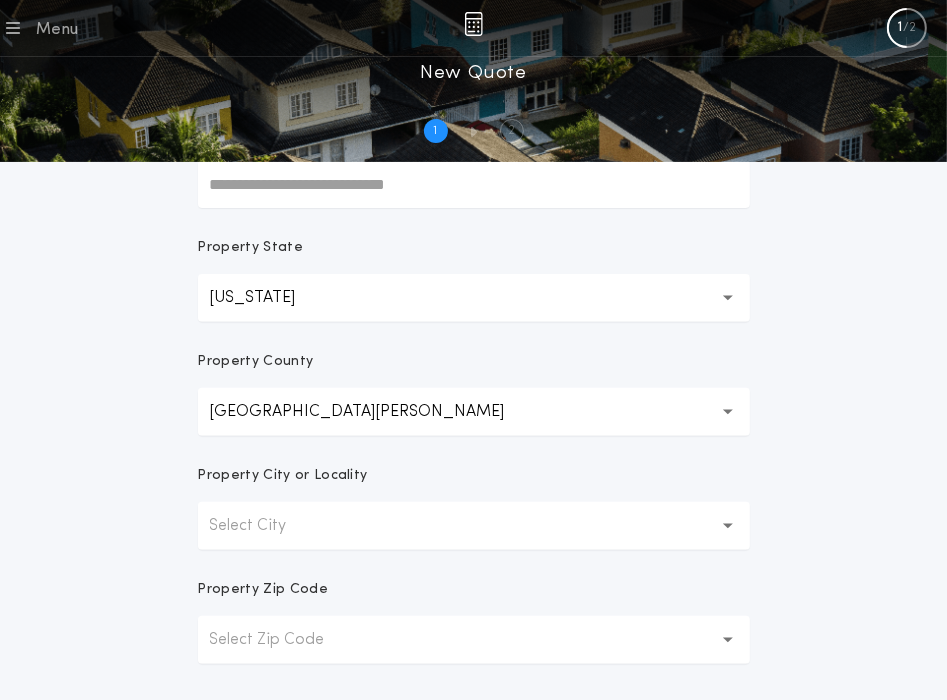 click on "Select City" at bounding box center (474, 526) 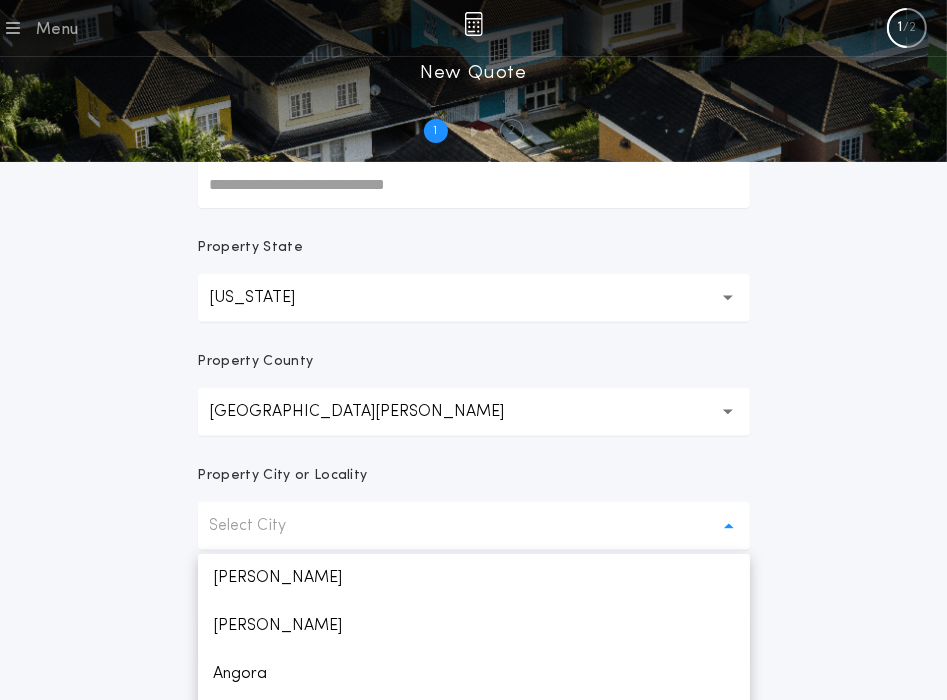 scroll, scrollTop: 1480, scrollLeft: 0, axis: vertical 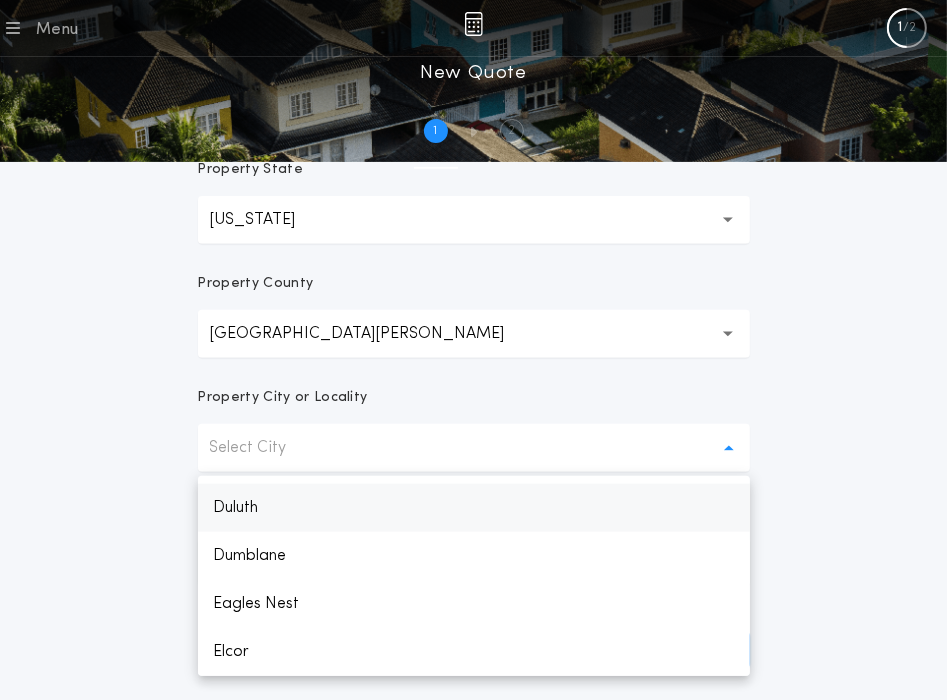 click on "Duluth" at bounding box center [474, 508] 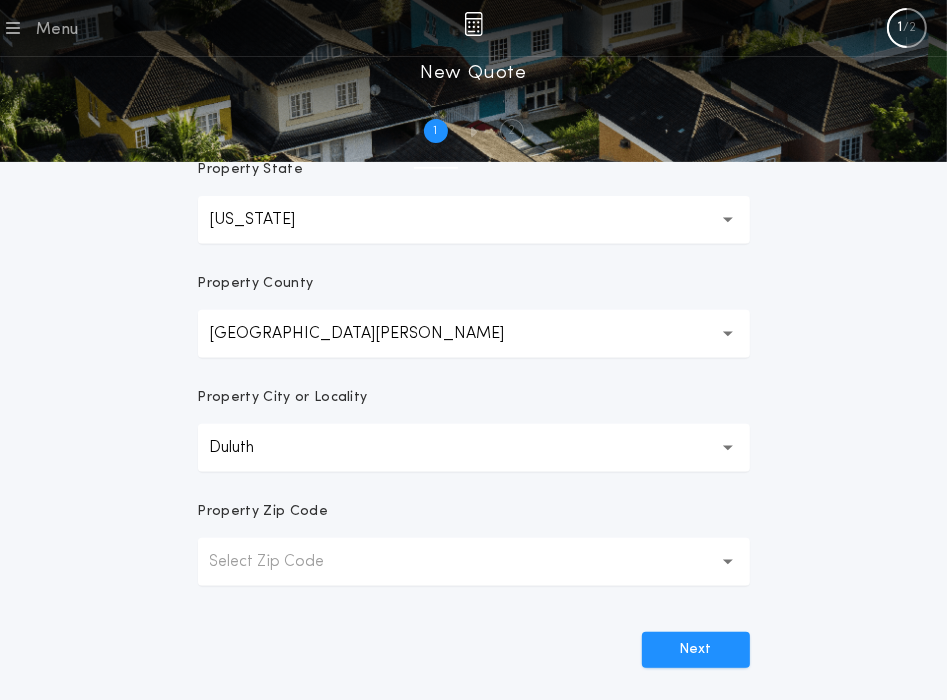 click on "Select Zip Code" at bounding box center (474, 562) 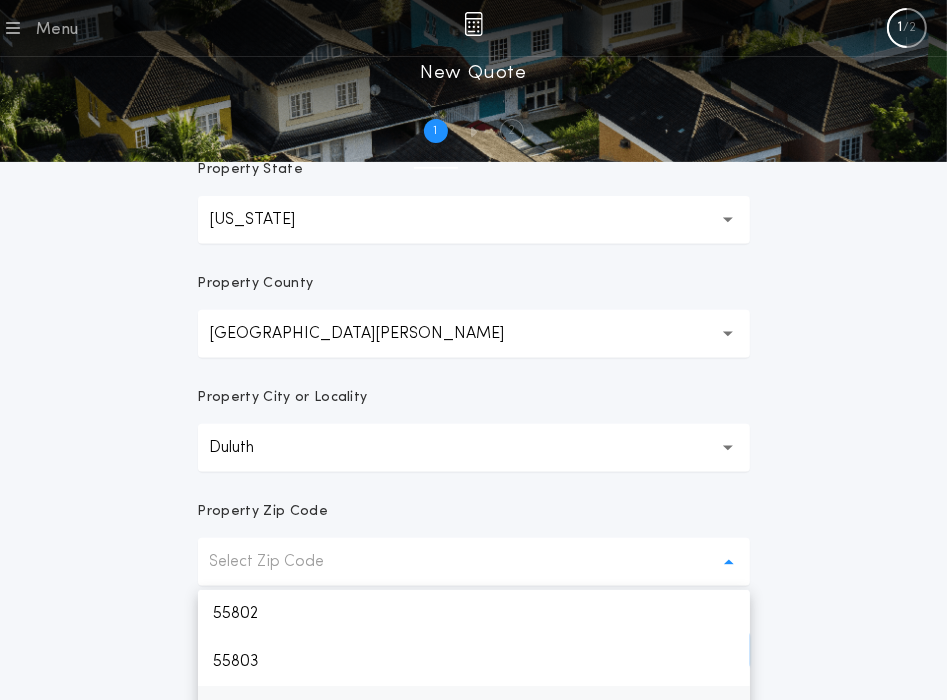 scroll, scrollTop: 432, scrollLeft: 0, axis: vertical 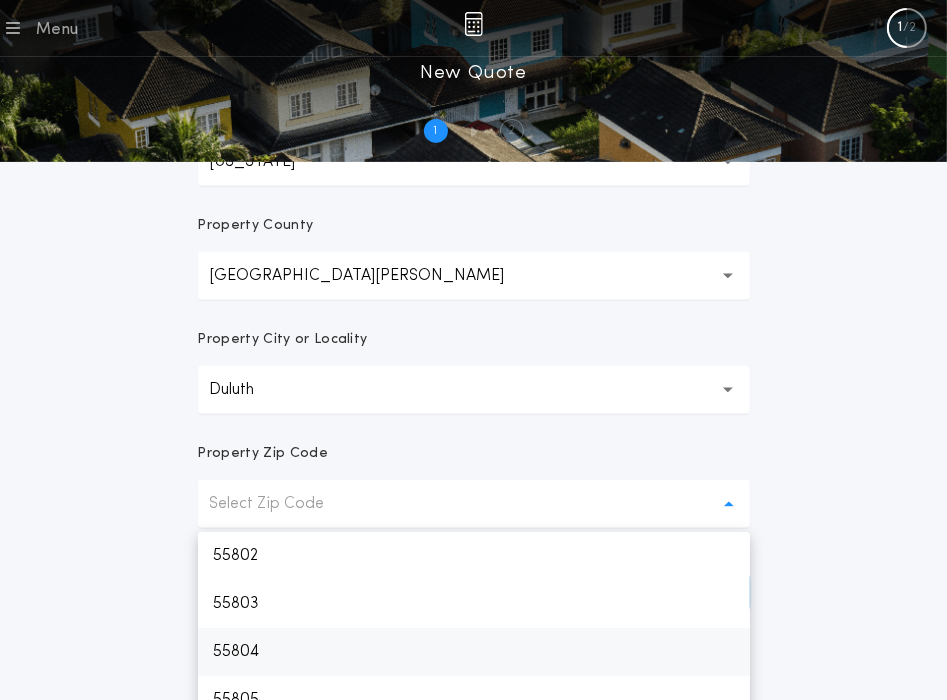 click on "55804" at bounding box center (474, 652) 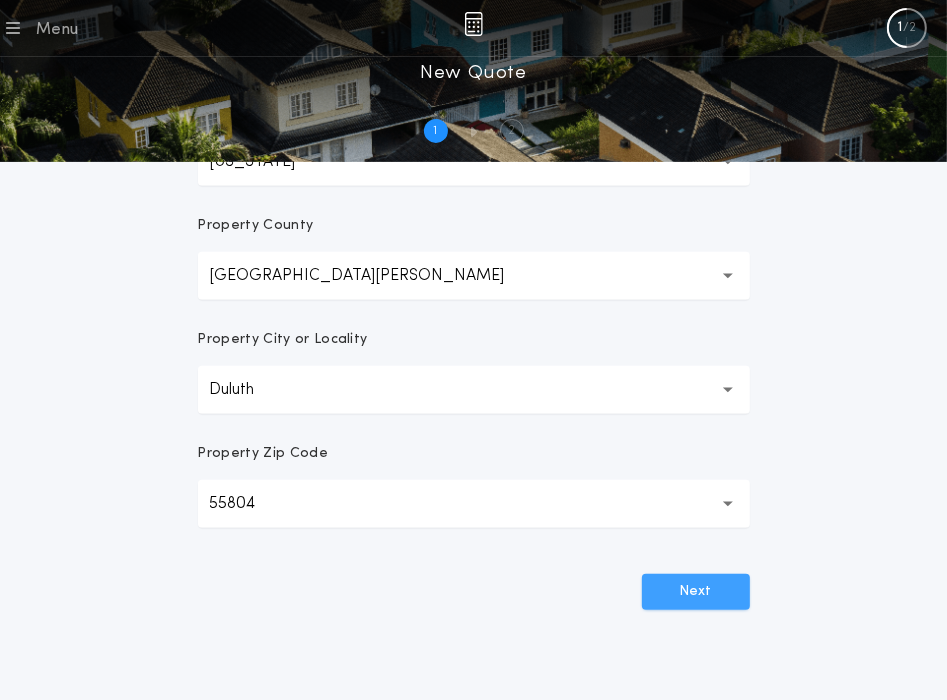 click on "Next" at bounding box center (696, 592) 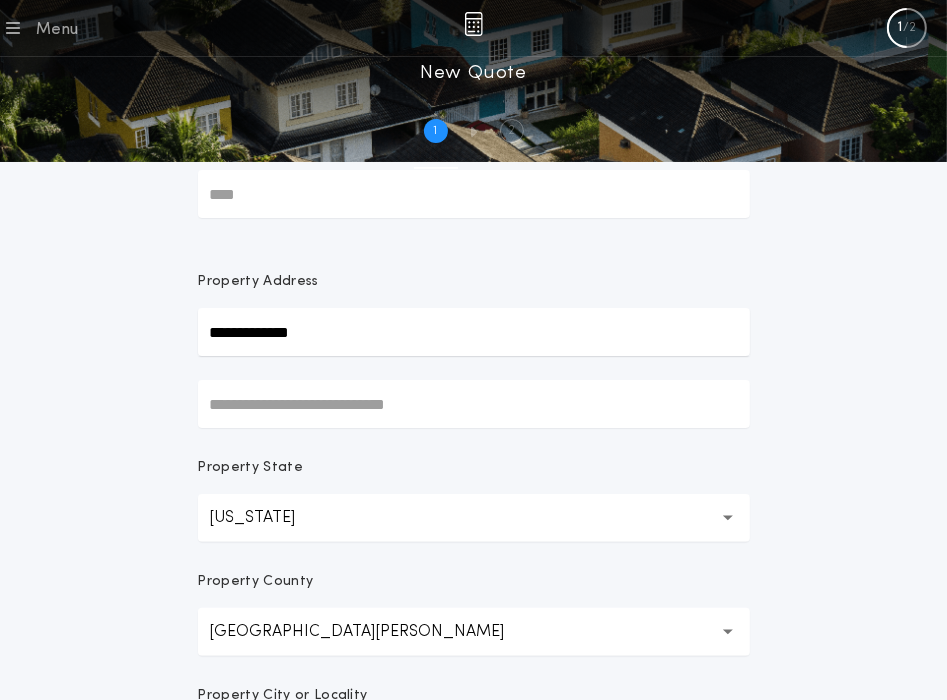 scroll, scrollTop: 0, scrollLeft: 0, axis: both 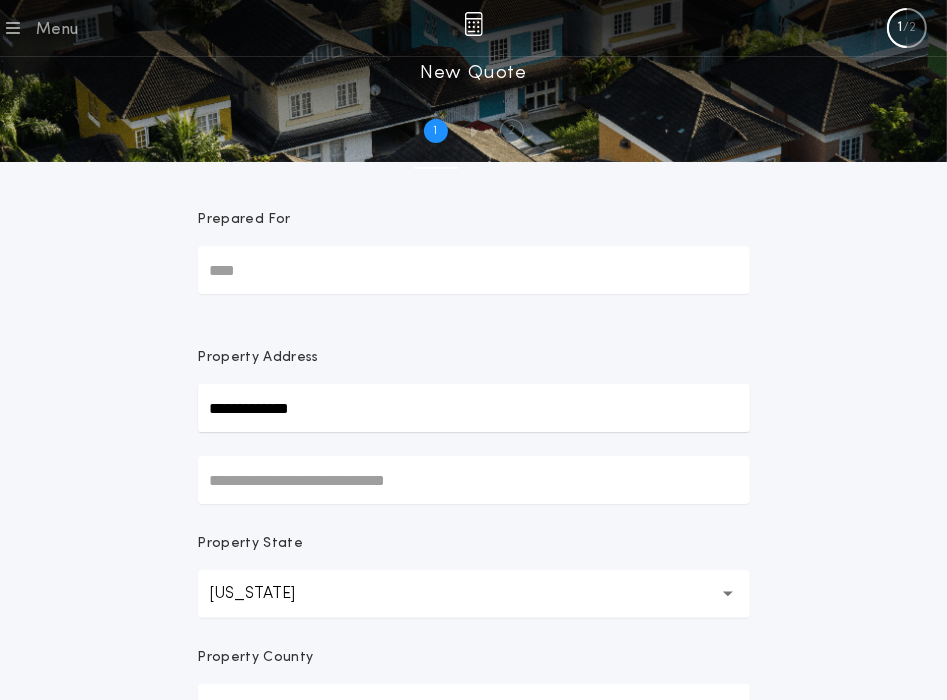 click on "Prepared For" at bounding box center [474, 270] 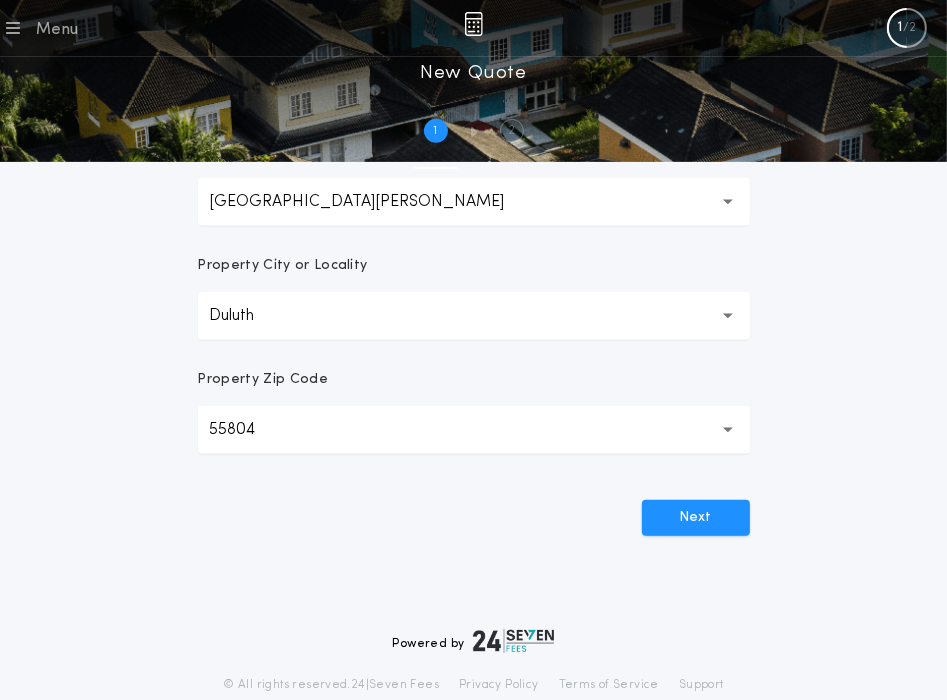 scroll, scrollTop: 529, scrollLeft: 0, axis: vertical 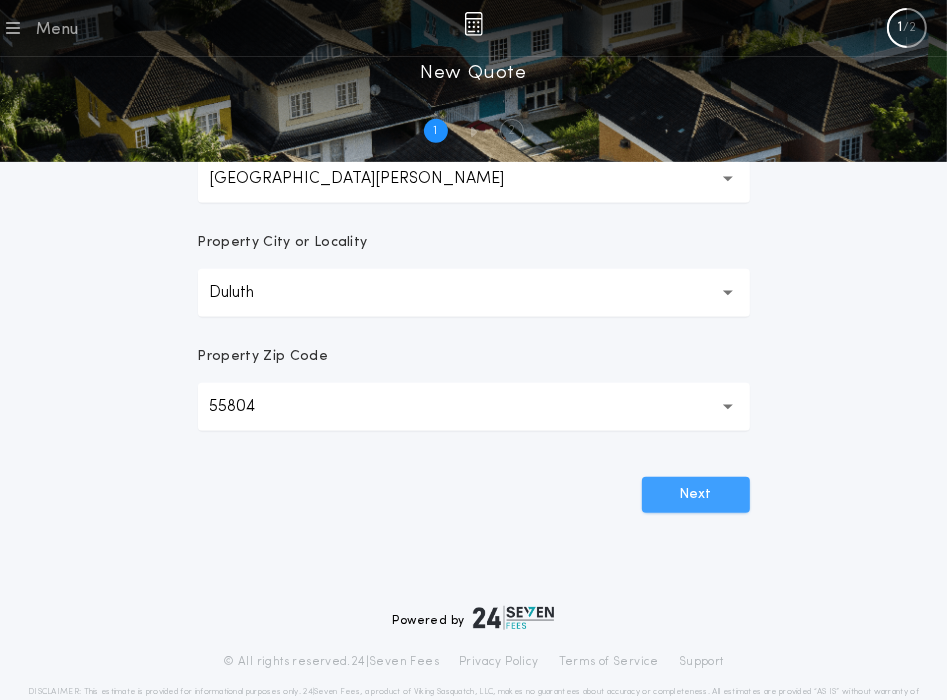 type on "**********" 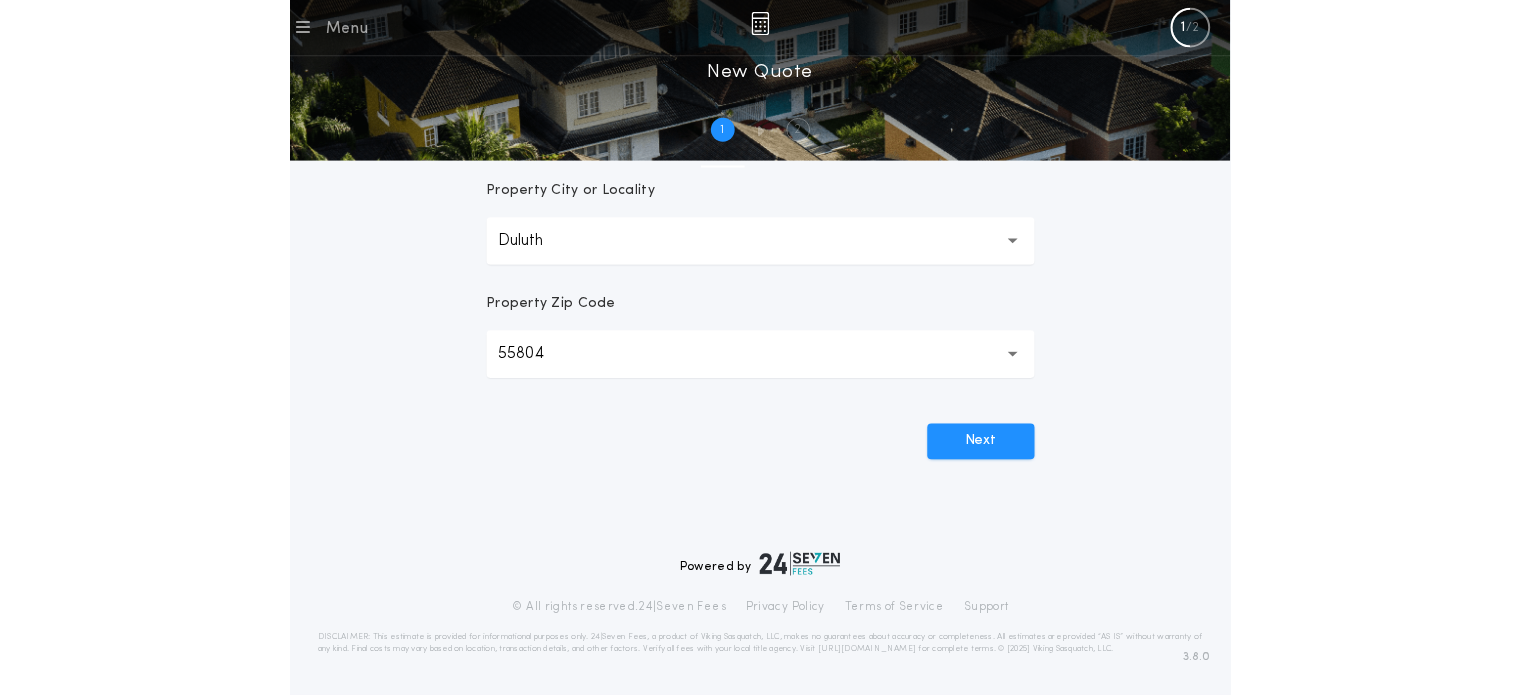 scroll, scrollTop: 156, scrollLeft: 0, axis: vertical 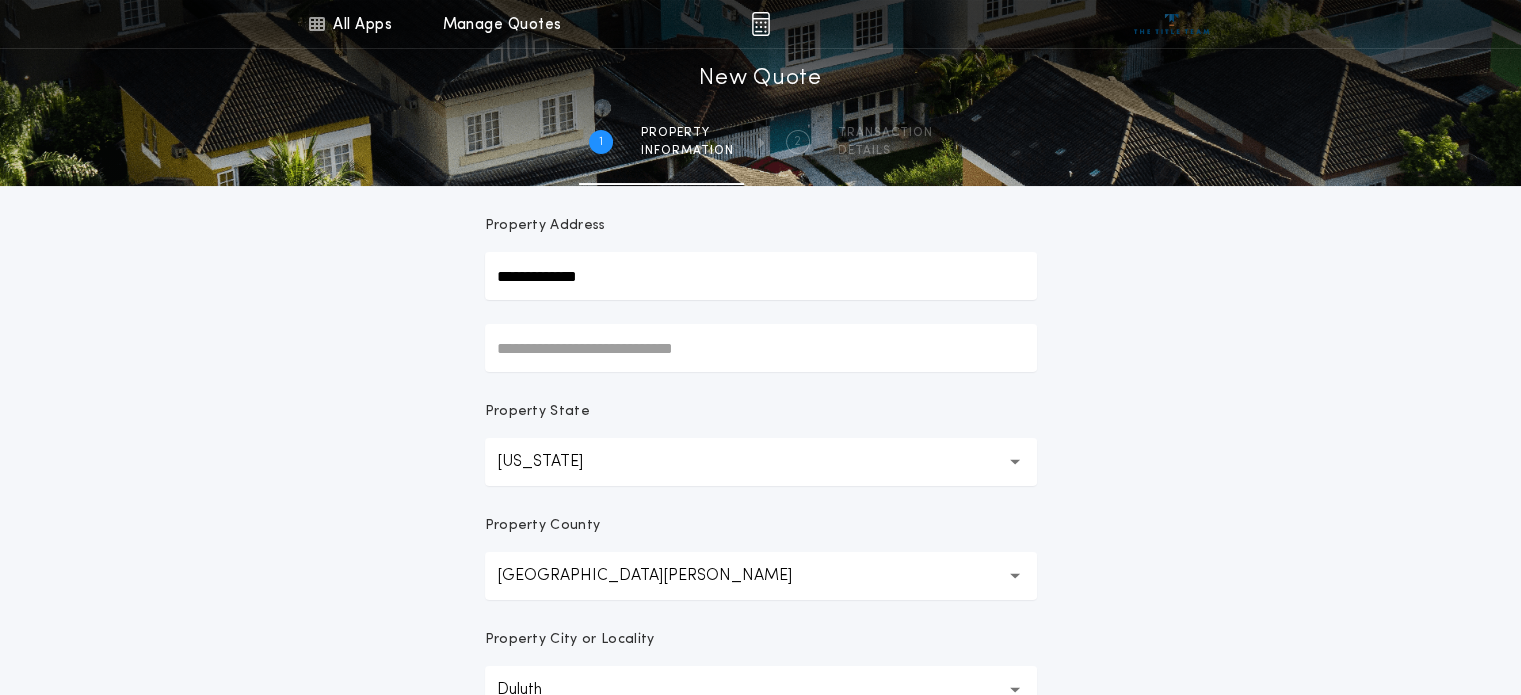 drag, startPoint x: 1518, startPoint y: 214, endPoint x: 1534, endPoint y: 84, distance: 130.98091 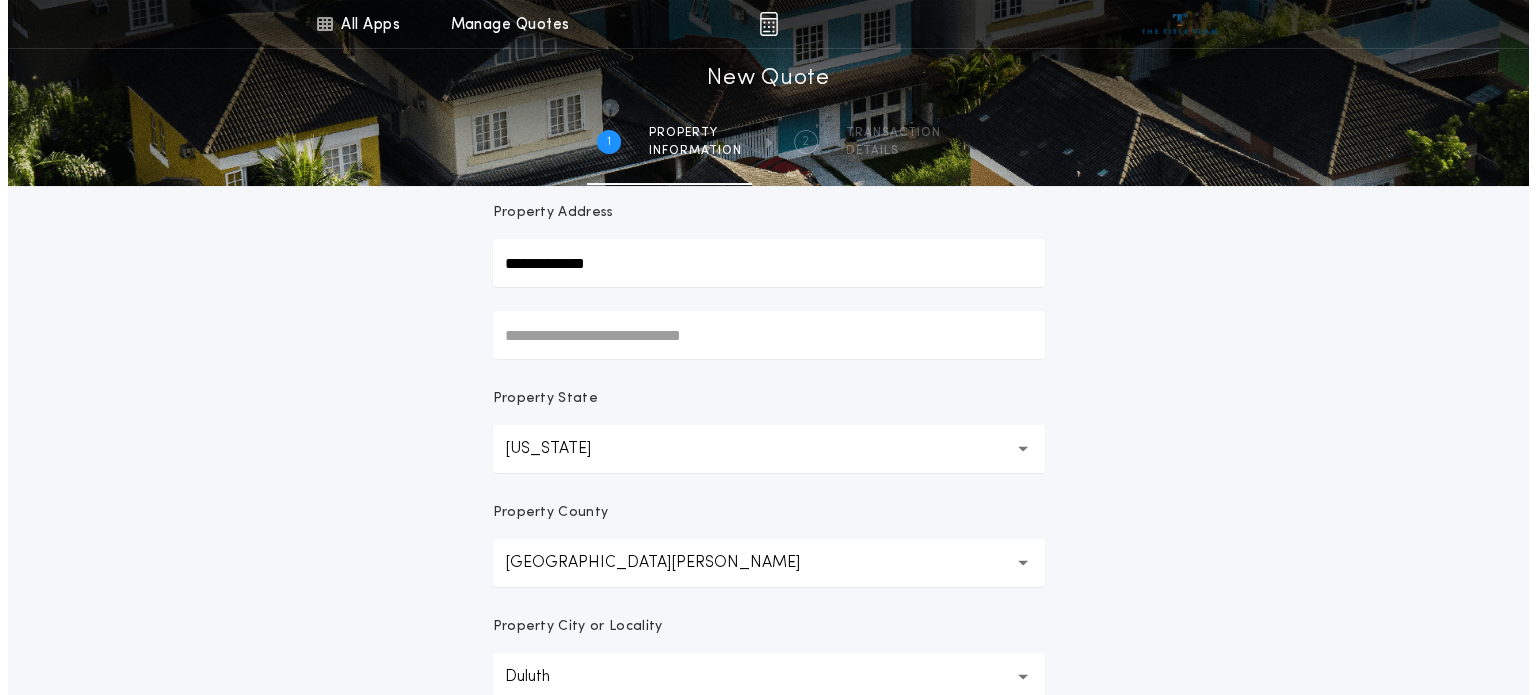 scroll, scrollTop: 0, scrollLeft: 0, axis: both 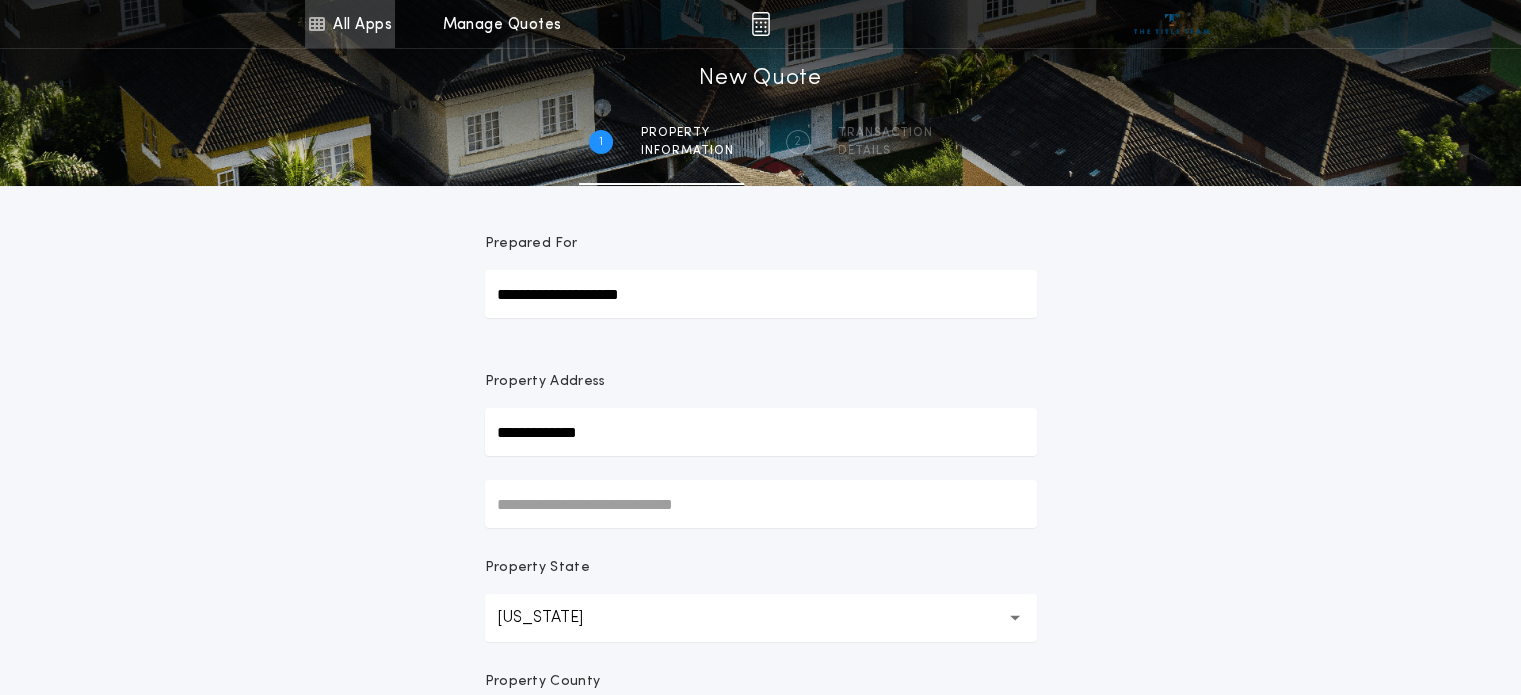 click on "All Apps" at bounding box center (350, 24) 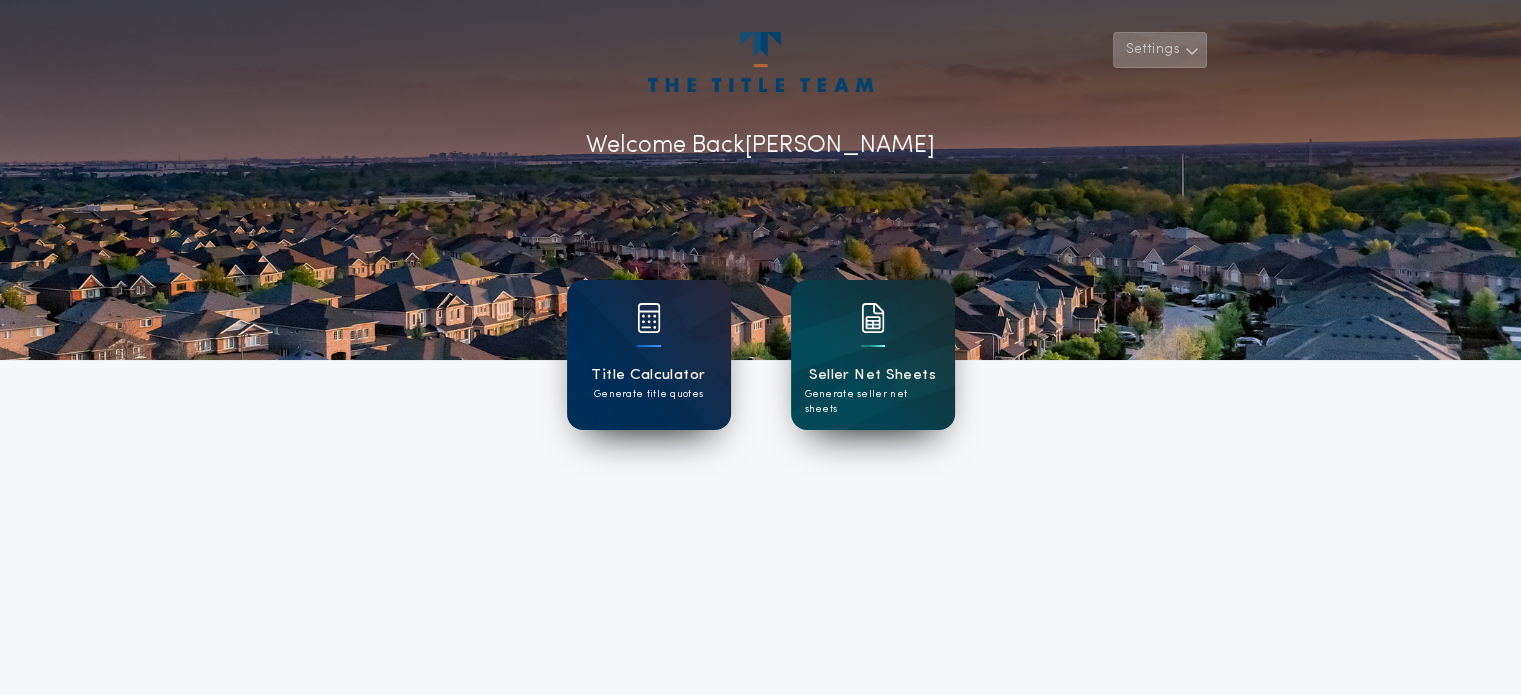 click on "Settings" at bounding box center (1160, 50) 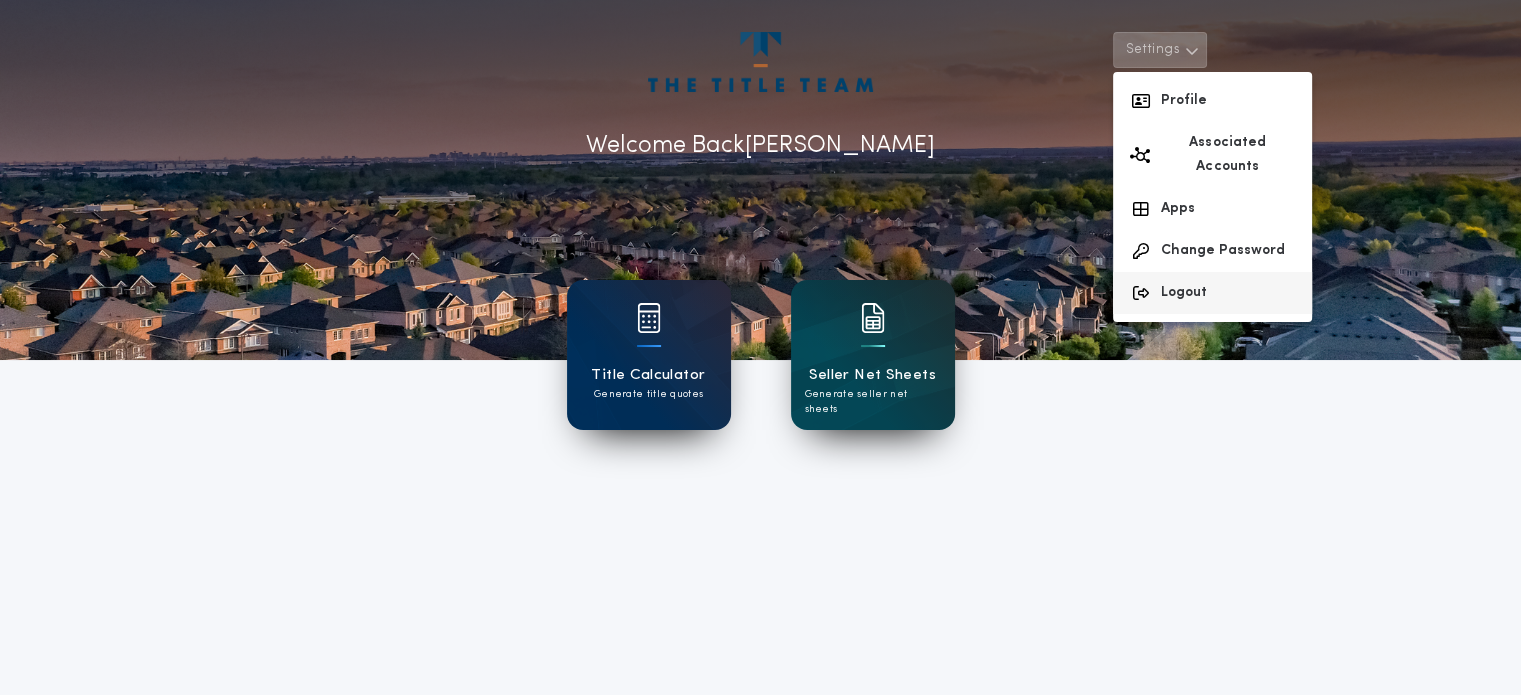 click on "Logout" at bounding box center (1212, 293) 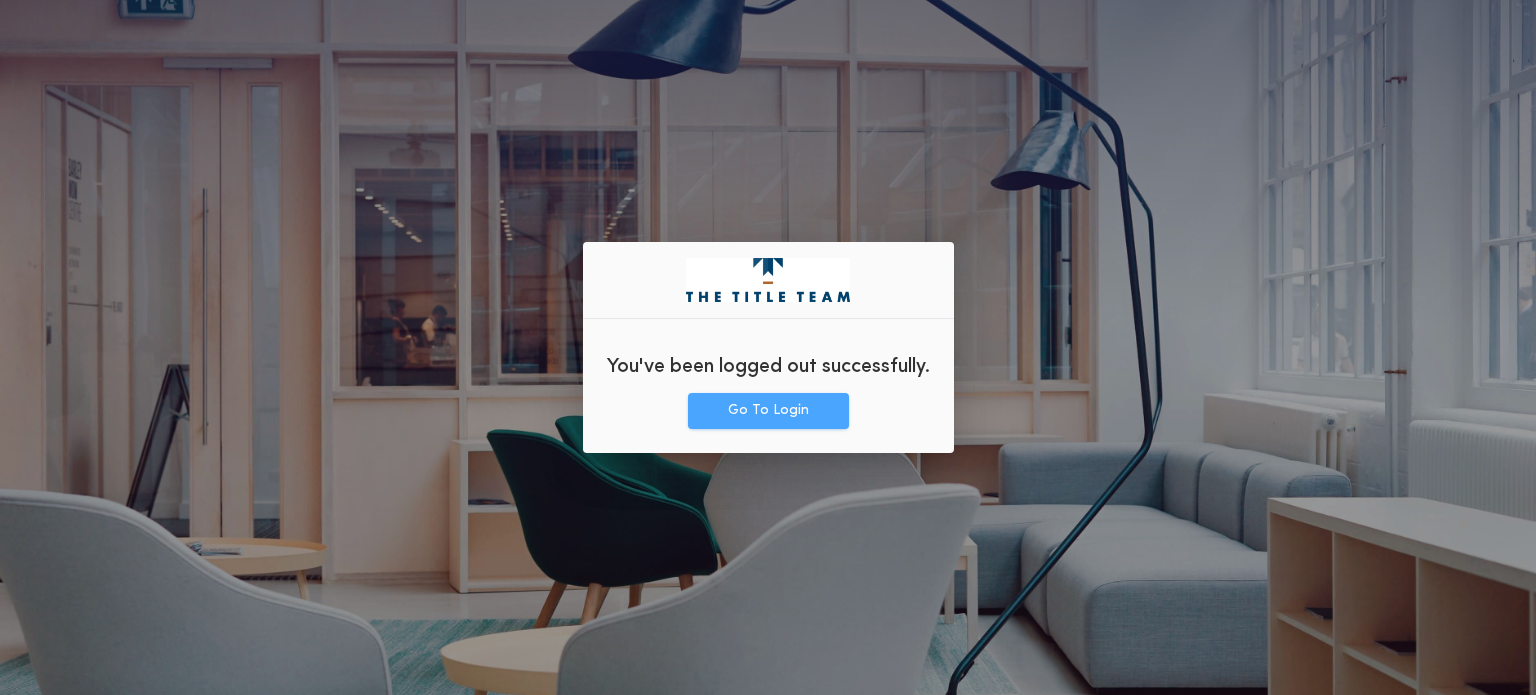 click on "Go To Login" at bounding box center (768, 411) 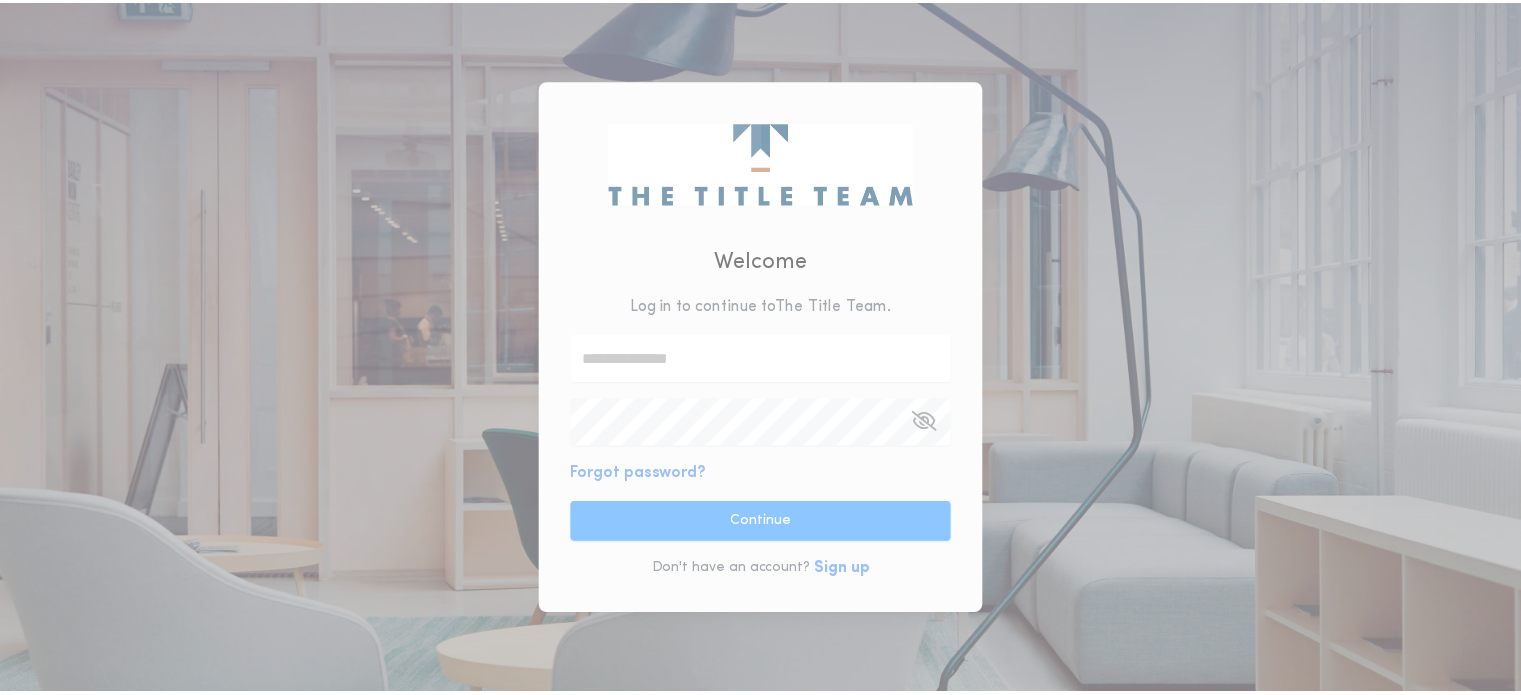 scroll, scrollTop: 0, scrollLeft: 0, axis: both 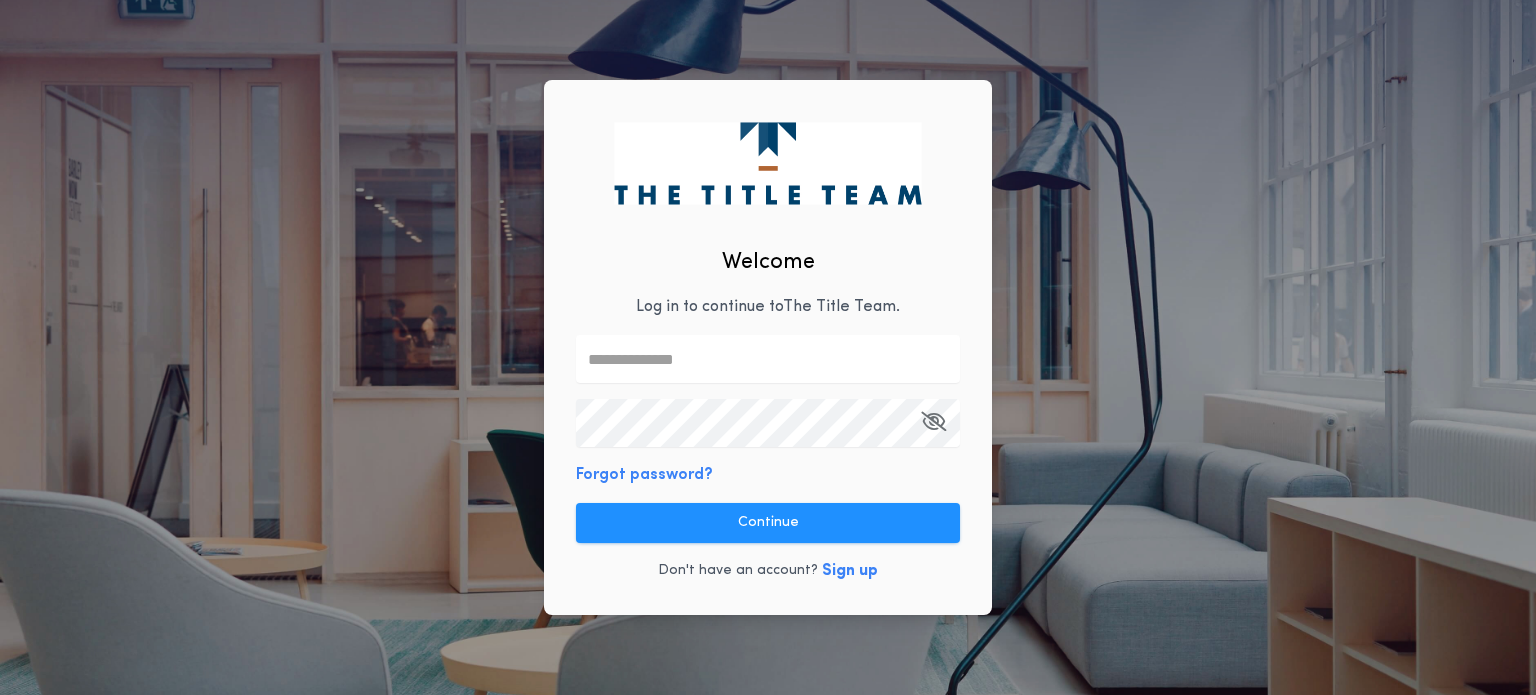 click at bounding box center [768, 359] 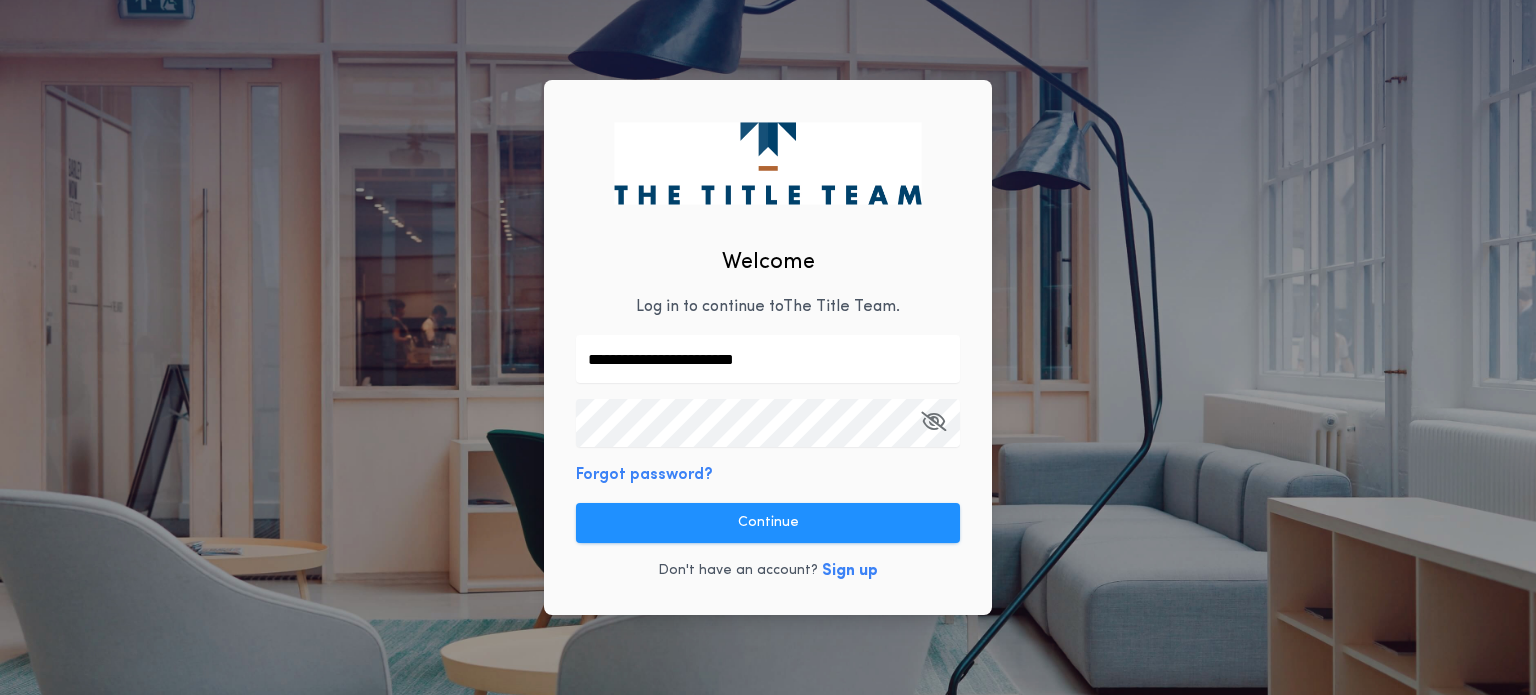 type on "**********" 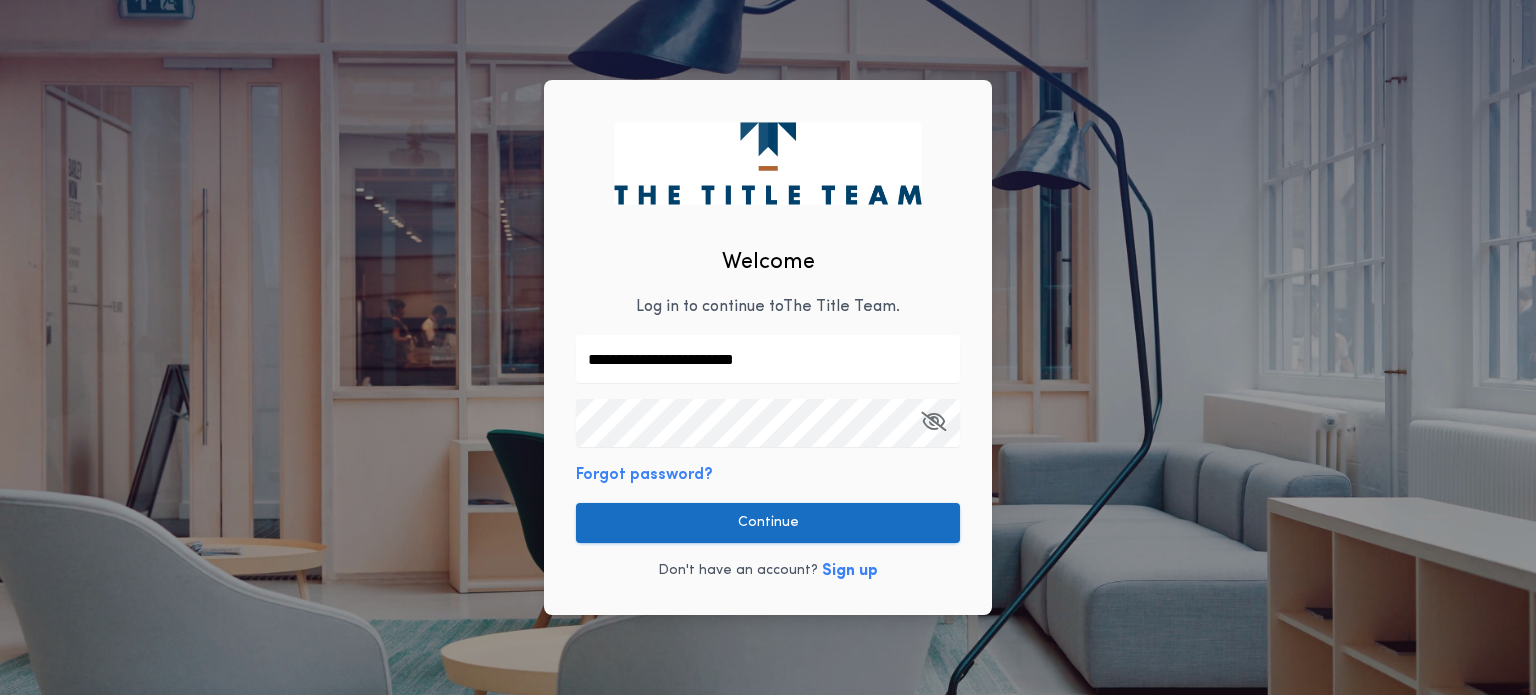 click on "Continue" at bounding box center (768, 523) 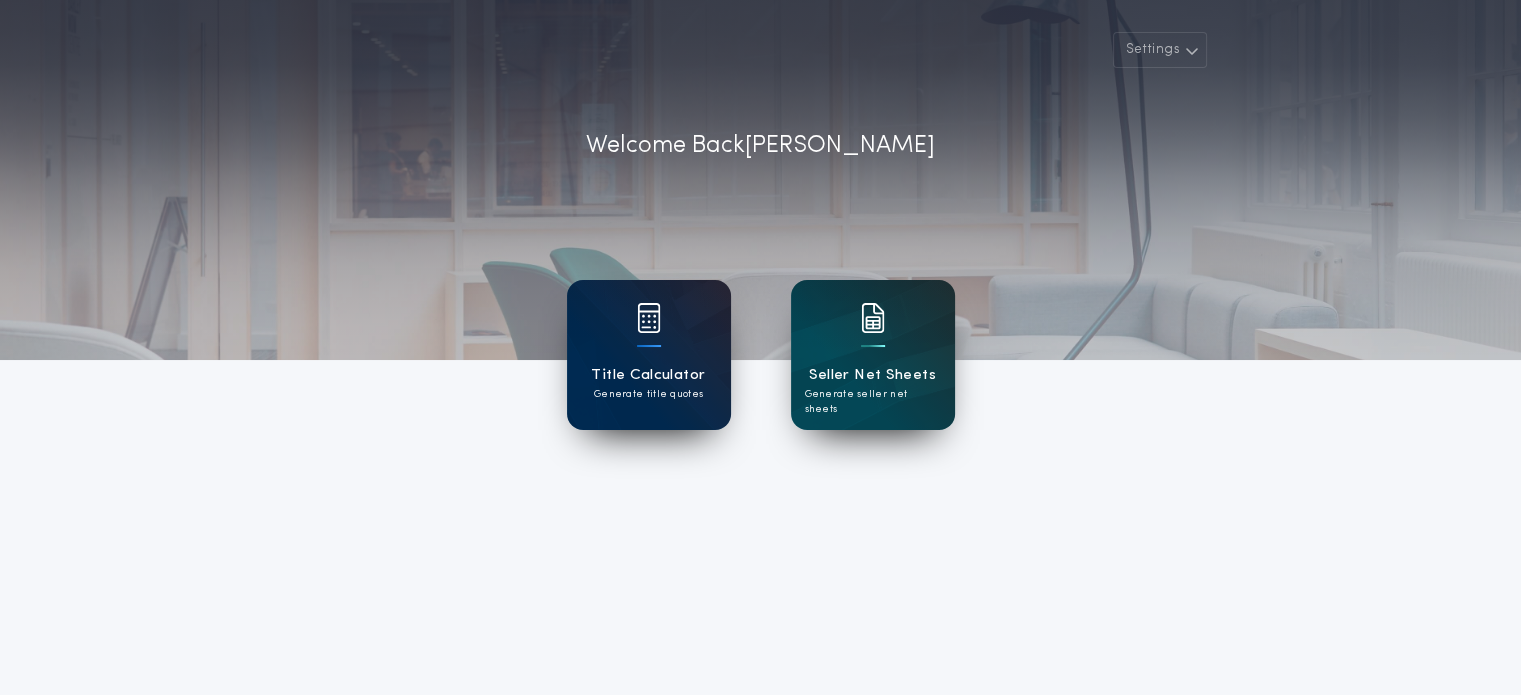 click on "Title Calculator Generate title quotes" at bounding box center (649, 355) 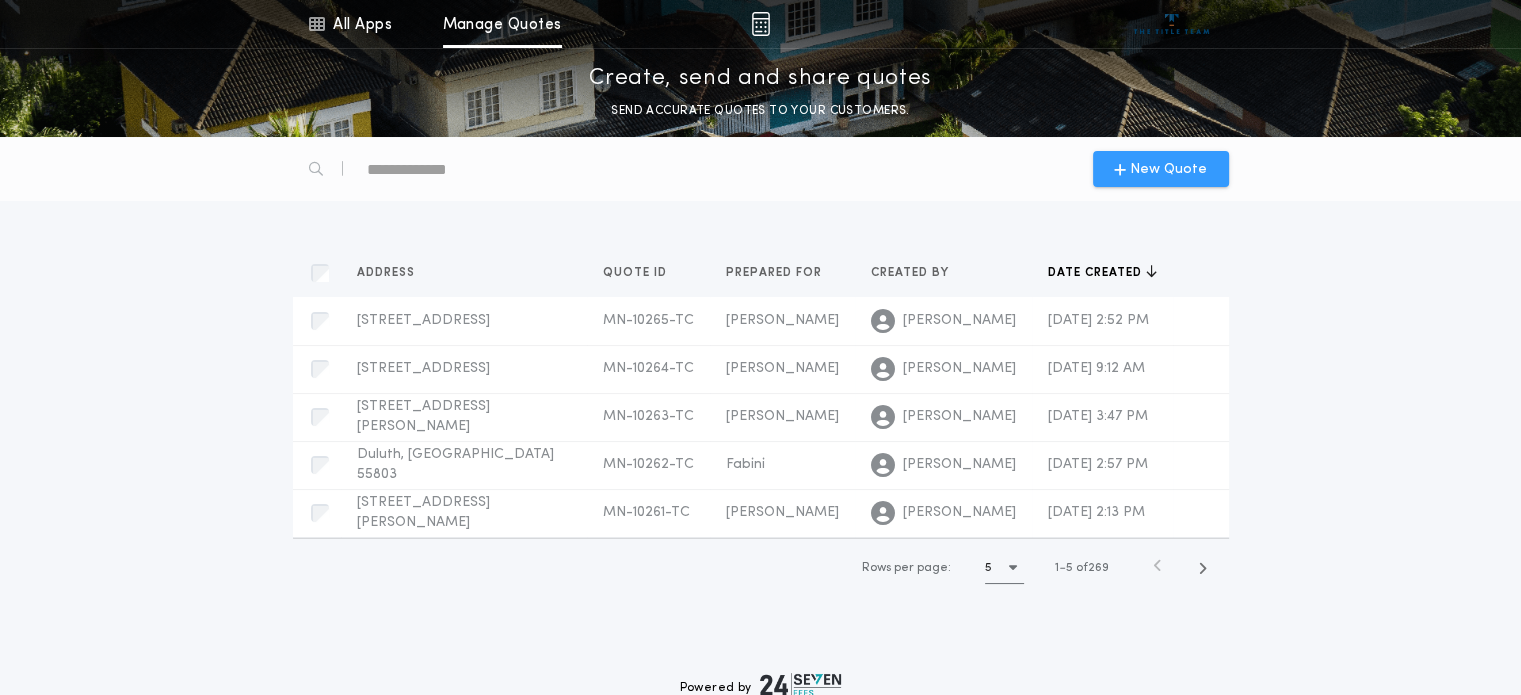 click on "New Quote" at bounding box center (1160, 169) 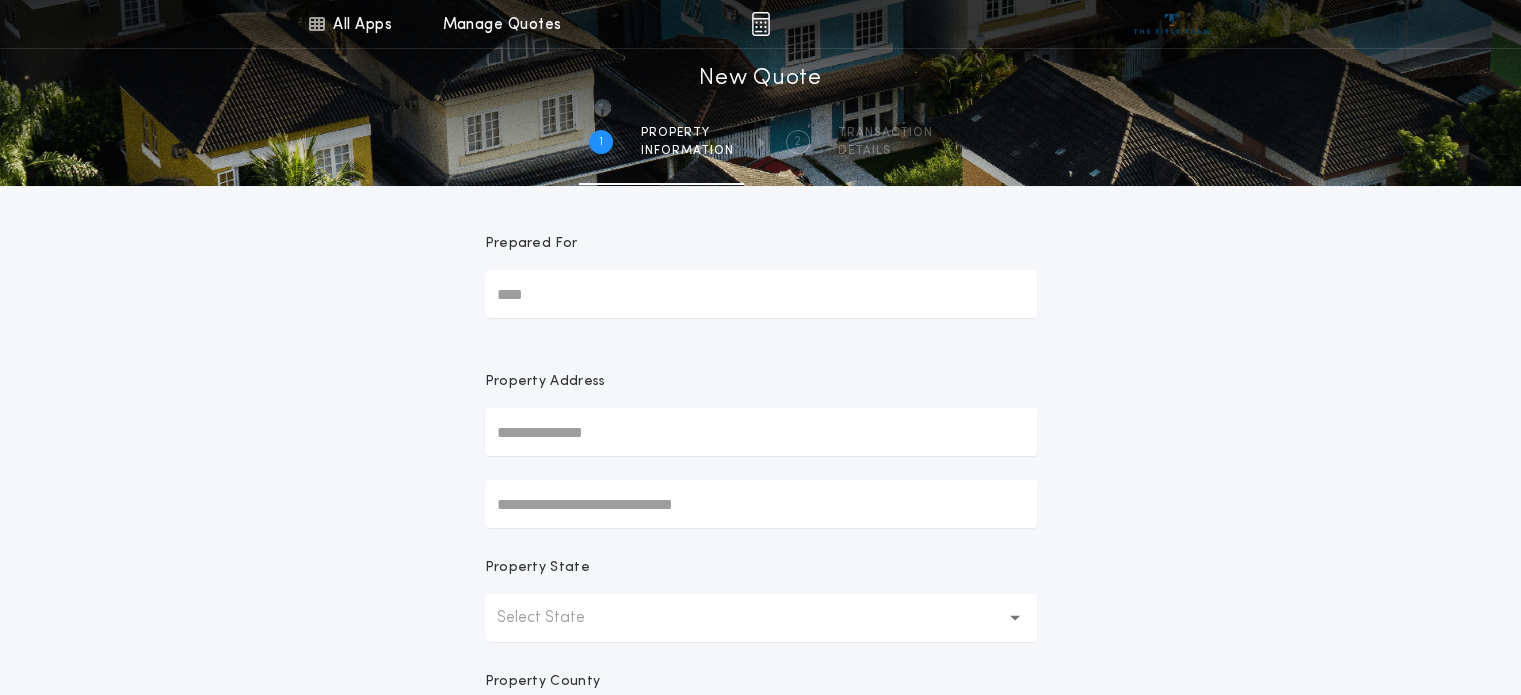 click on "Prepared For" at bounding box center [761, 294] 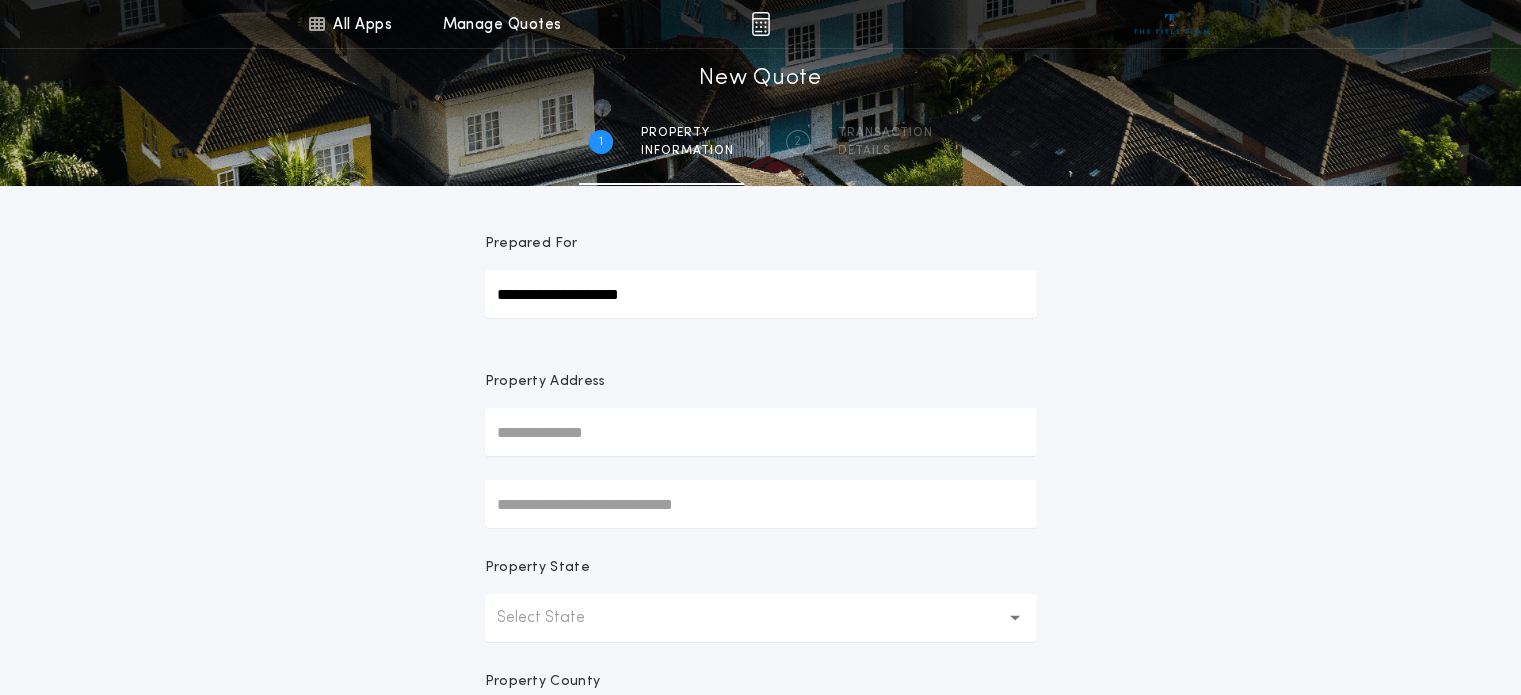type on "**********" 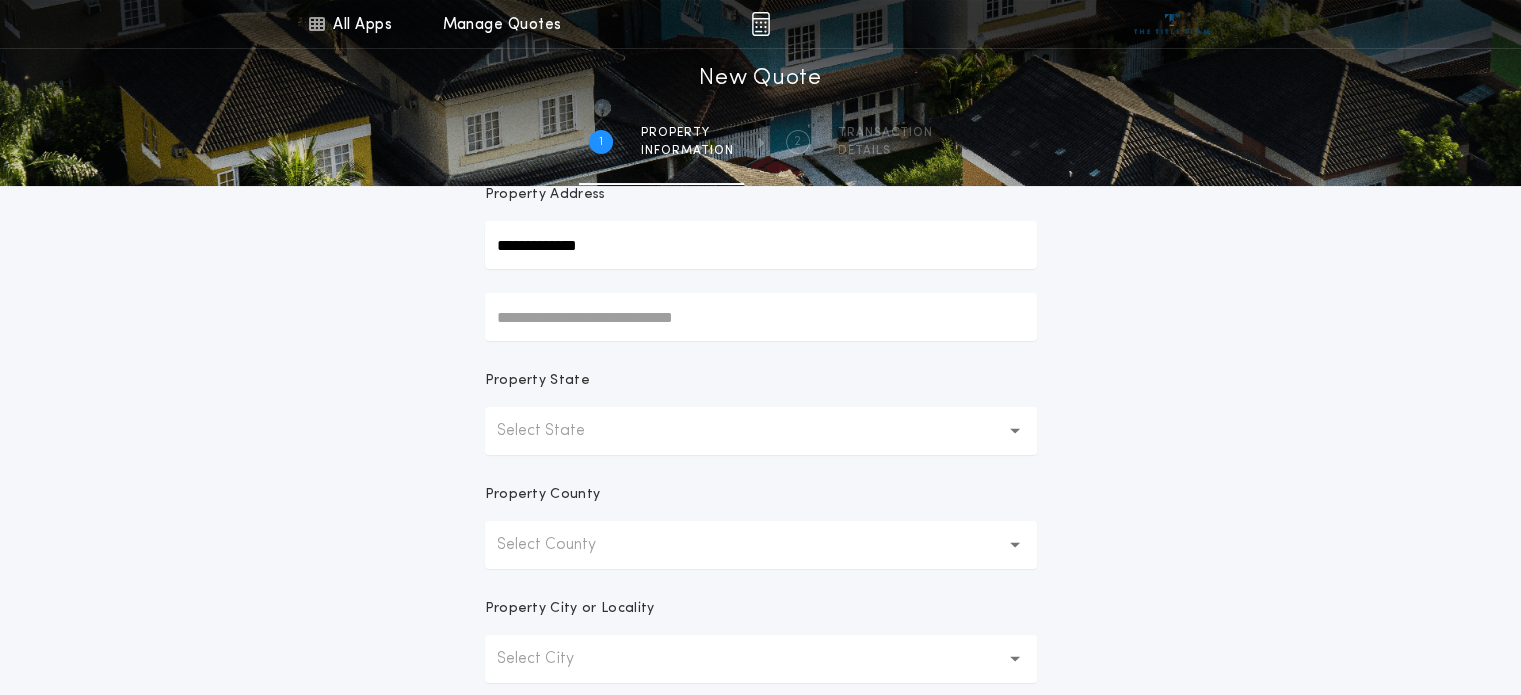 scroll, scrollTop: 225, scrollLeft: 0, axis: vertical 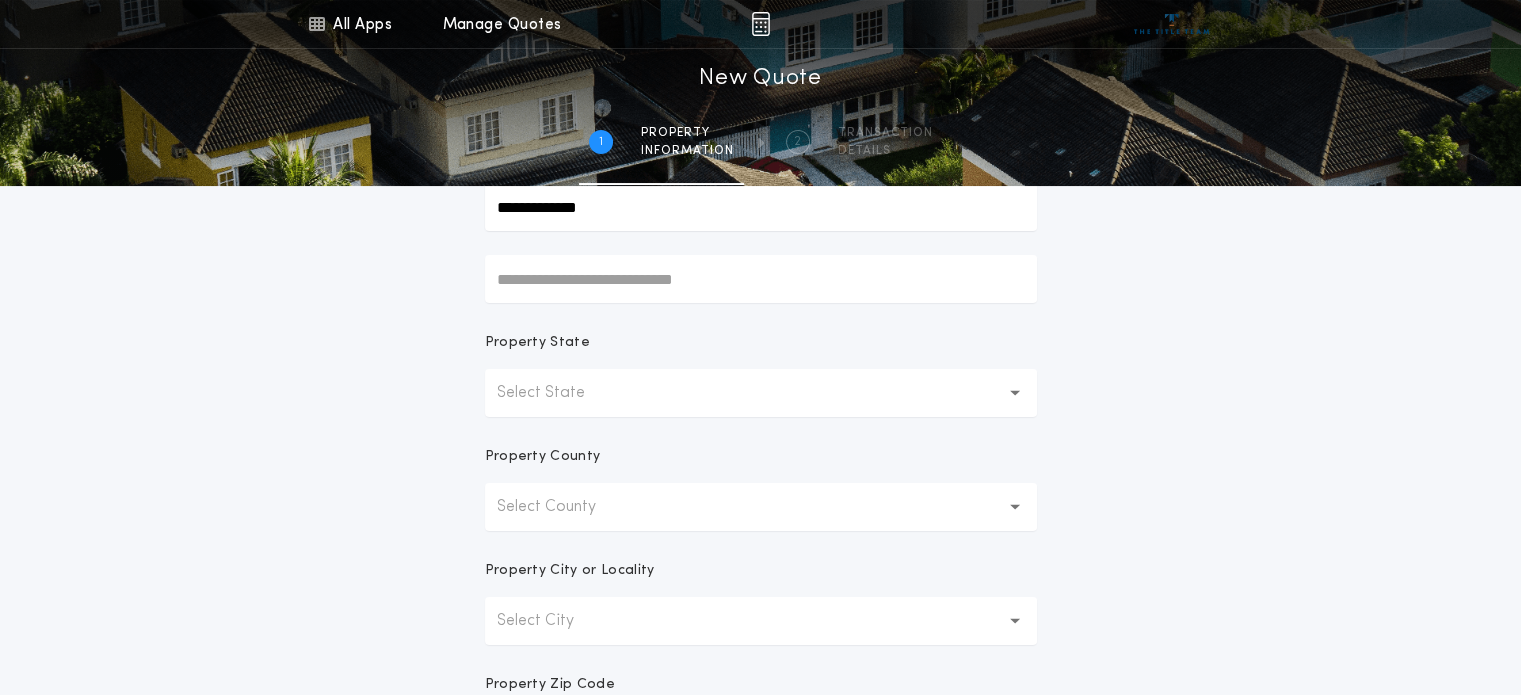 type on "**********" 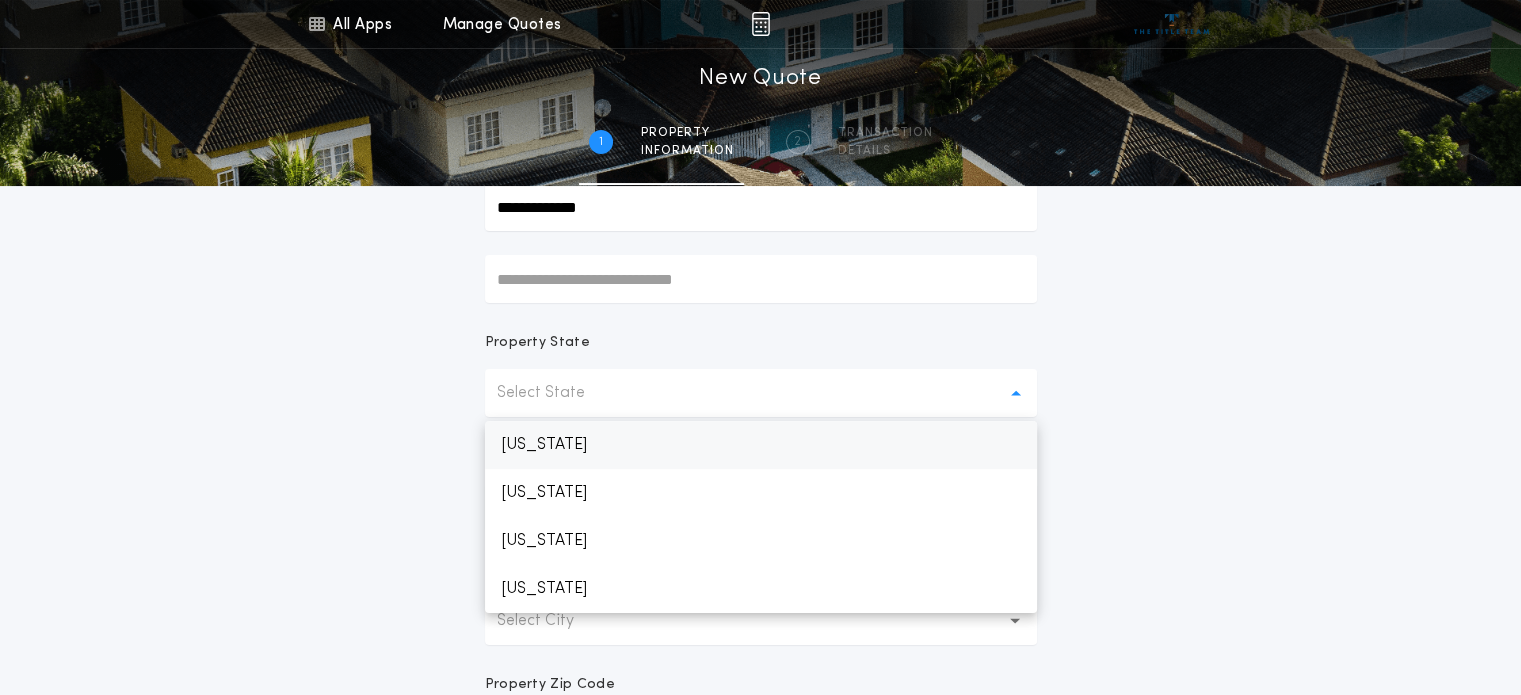 click on "[US_STATE]" at bounding box center (761, 445) 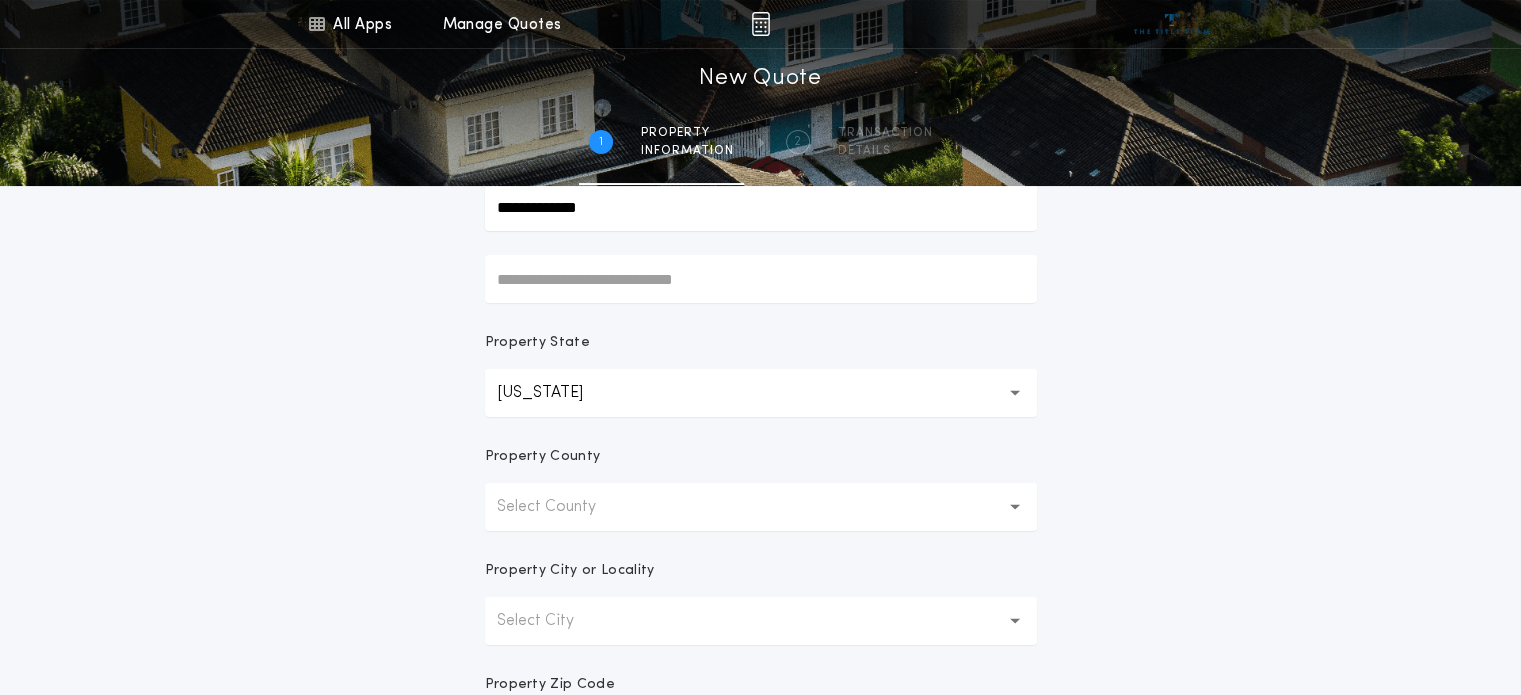 click on "Select County" at bounding box center [761, 507] 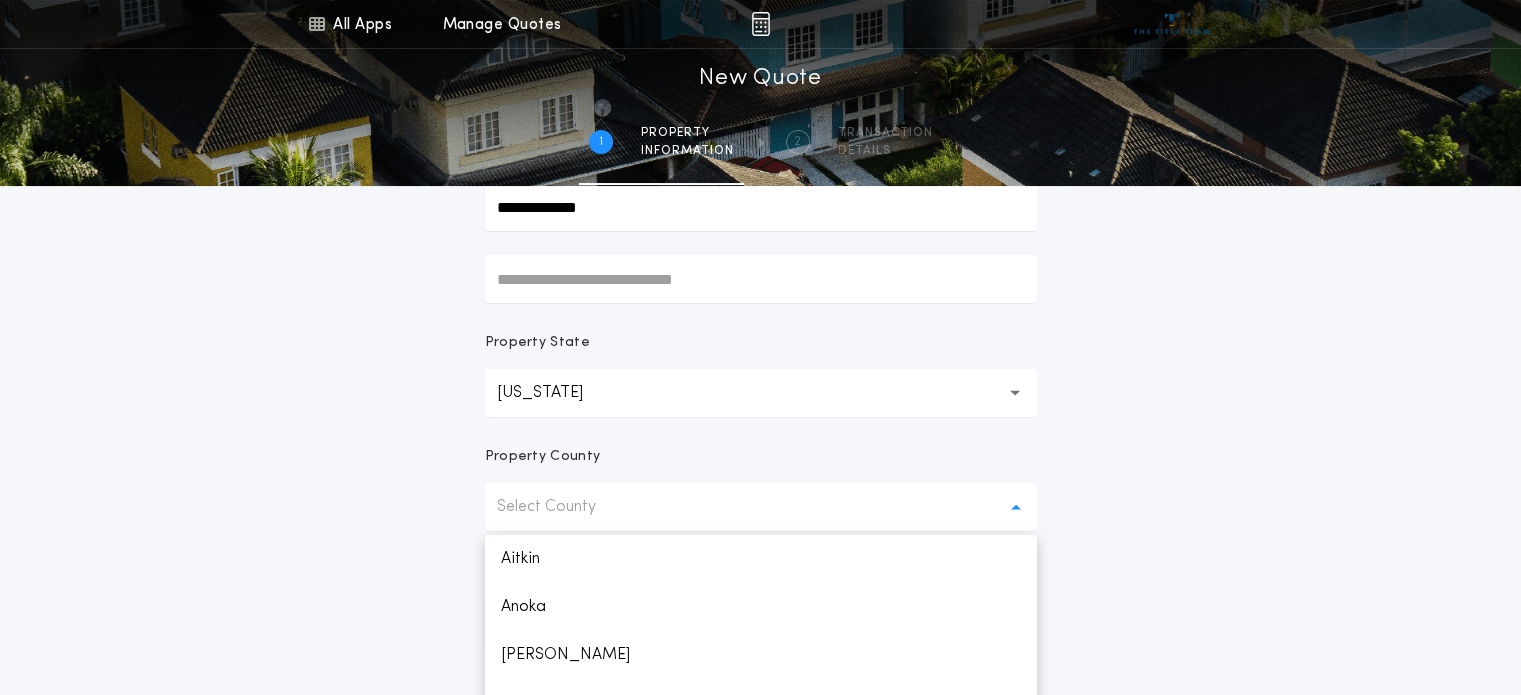 scroll, scrollTop: 264, scrollLeft: 0, axis: vertical 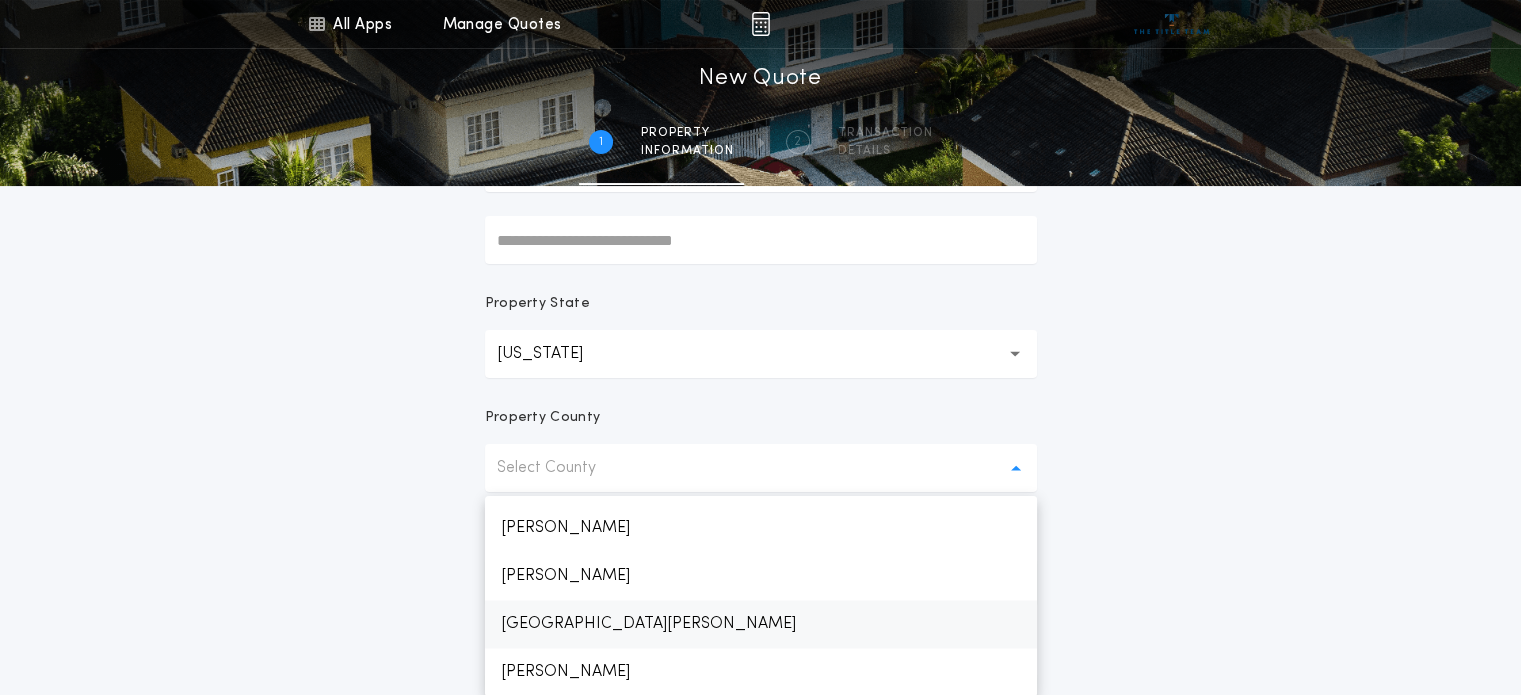 click on "[GEOGRAPHIC_DATA][PERSON_NAME]" at bounding box center (761, 624) 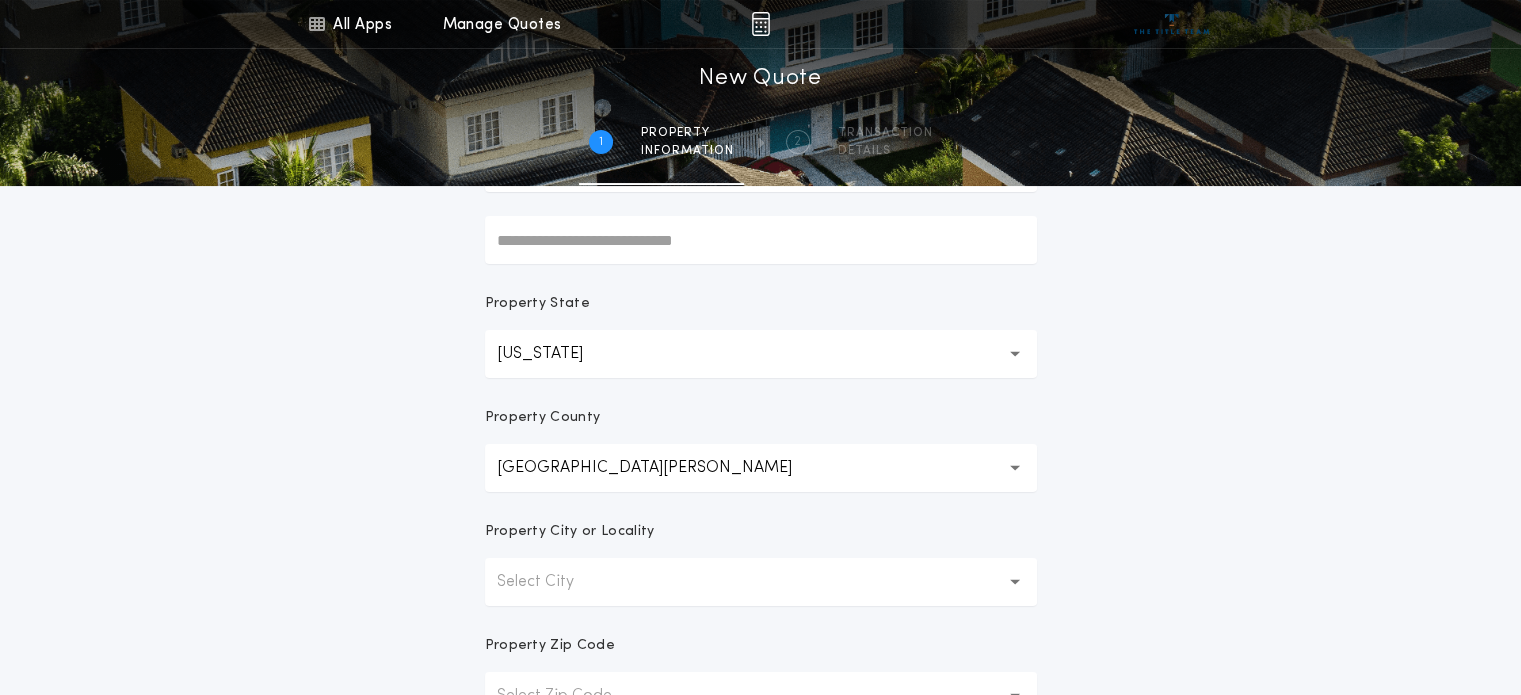 click on "Select City" at bounding box center [551, 582] 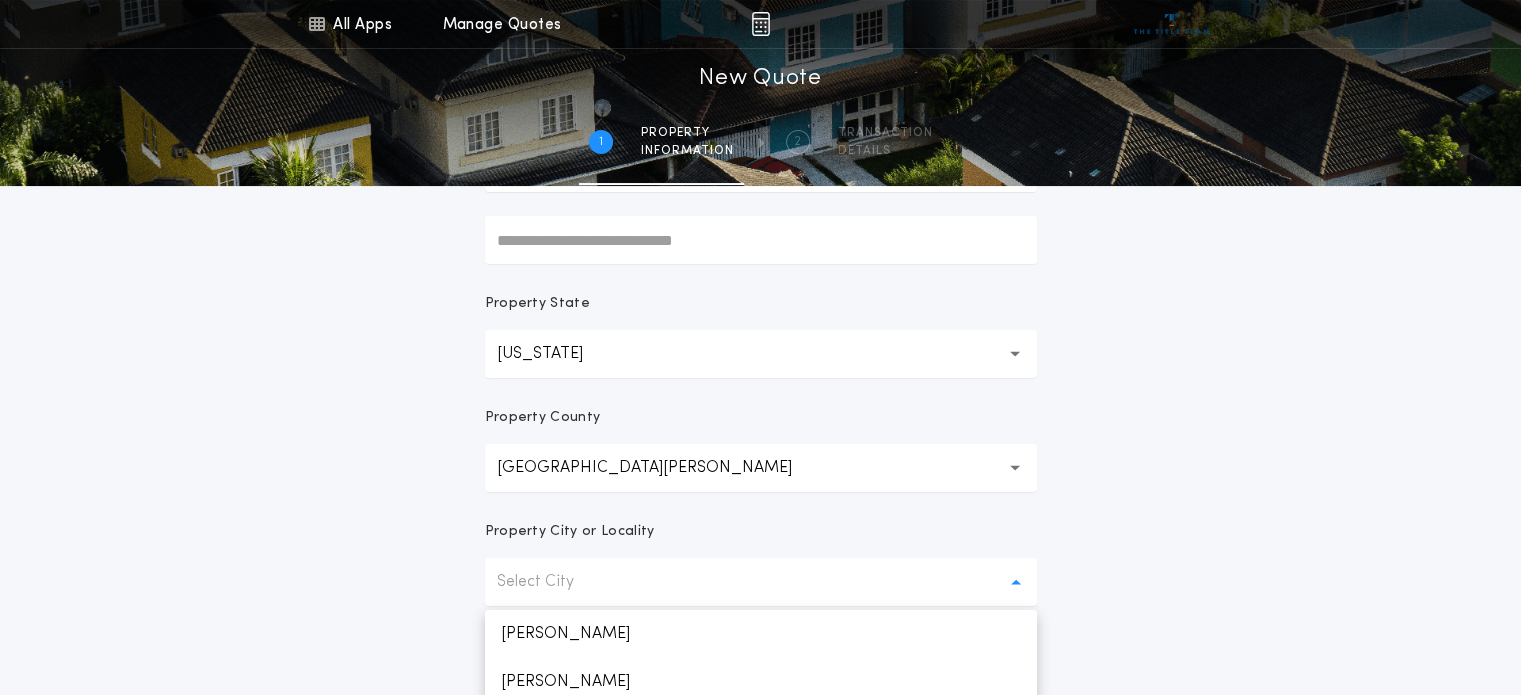 scroll, scrollTop: 379, scrollLeft: 0, axis: vertical 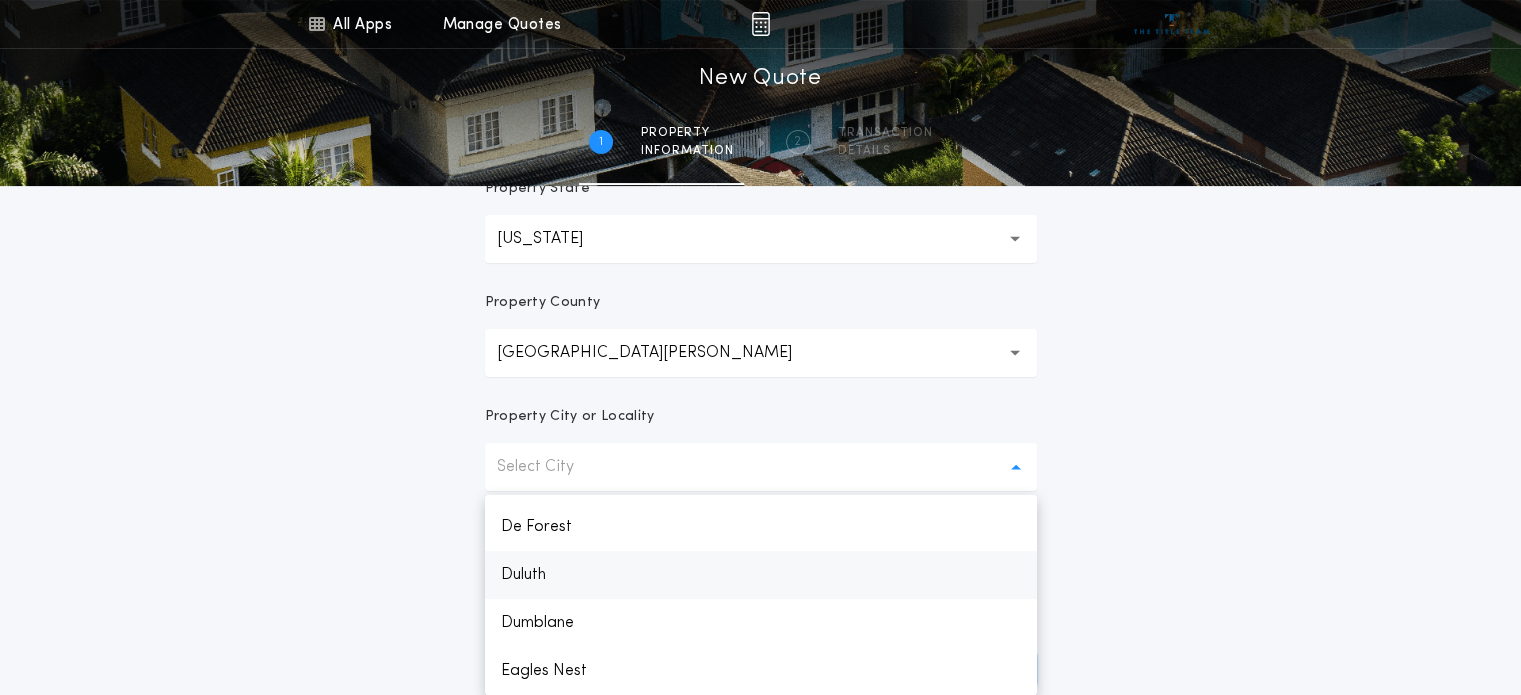 click on "Duluth" at bounding box center [761, 575] 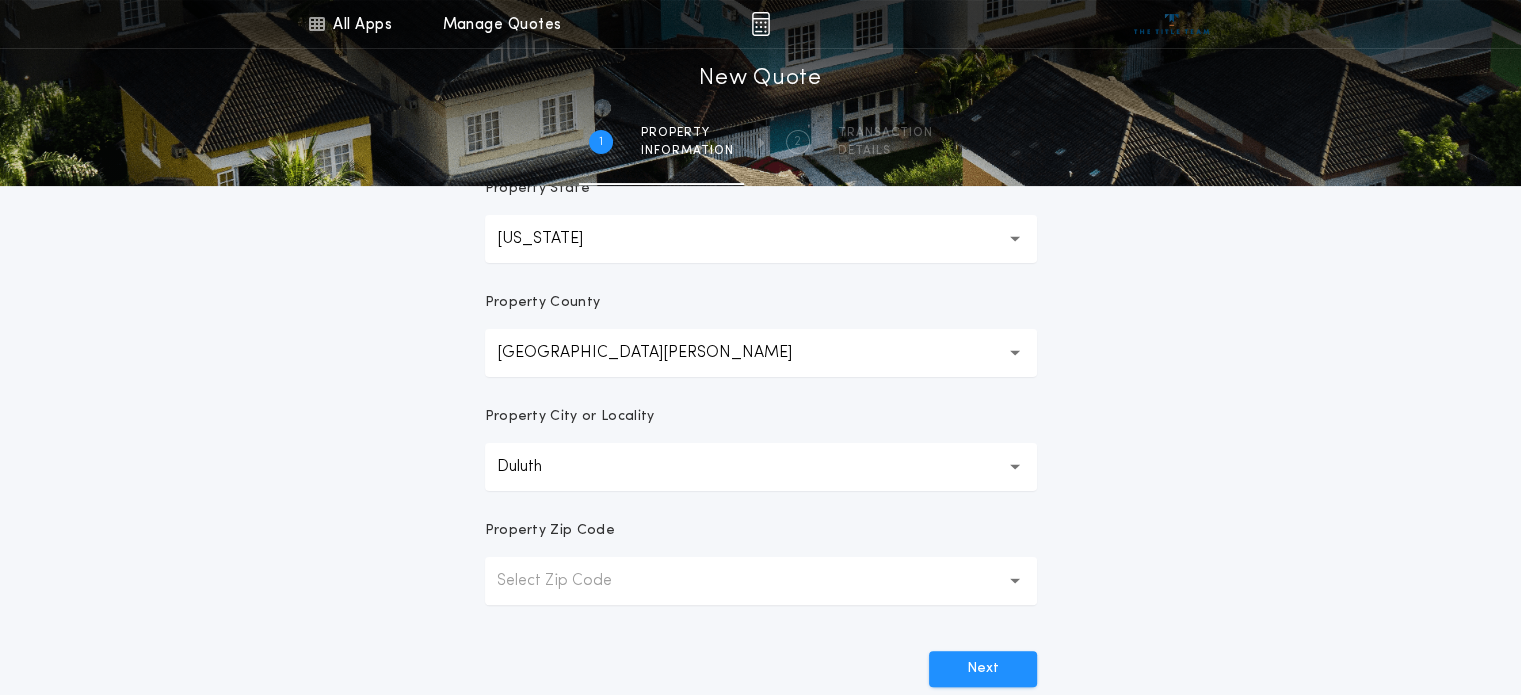 click on "Select Zip Code" at bounding box center (570, 581) 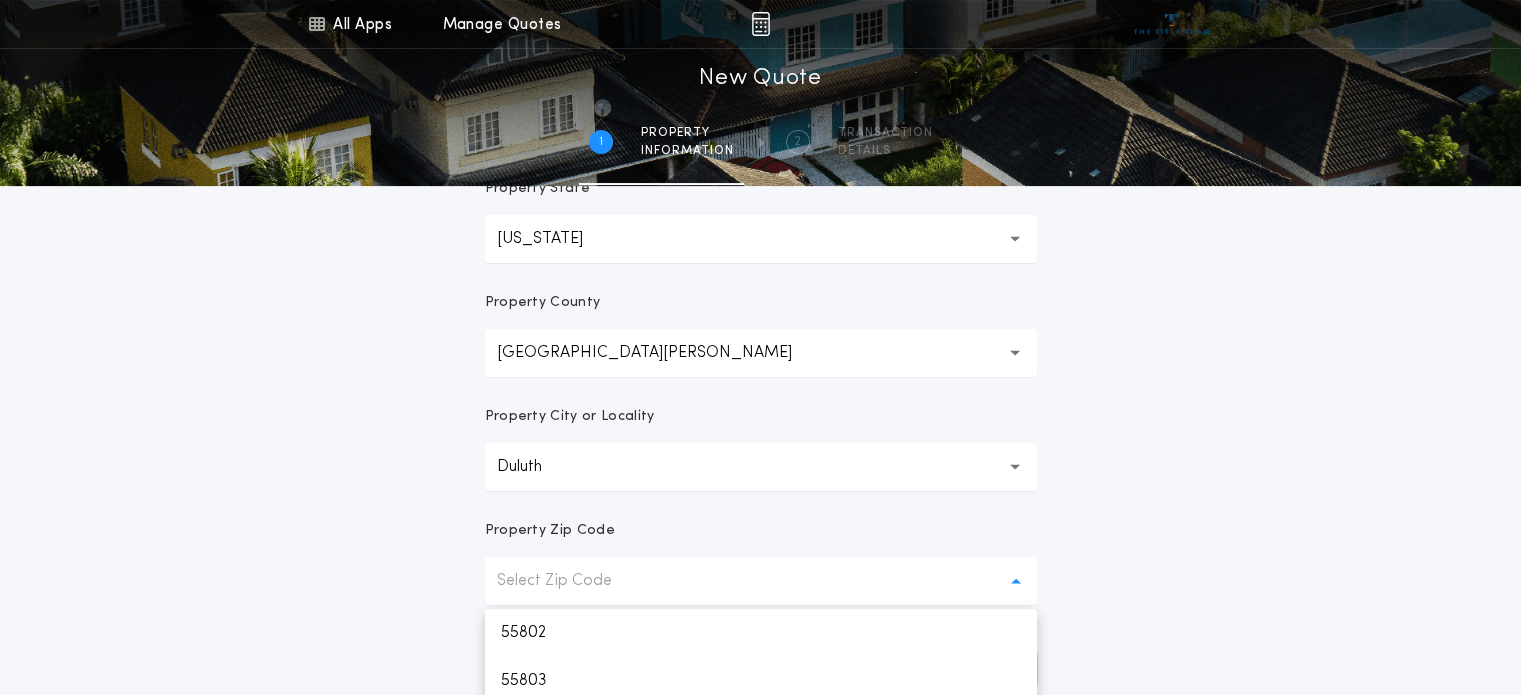 scroll, scrollTop: 436, scrollLeft: 0, axis: vertical 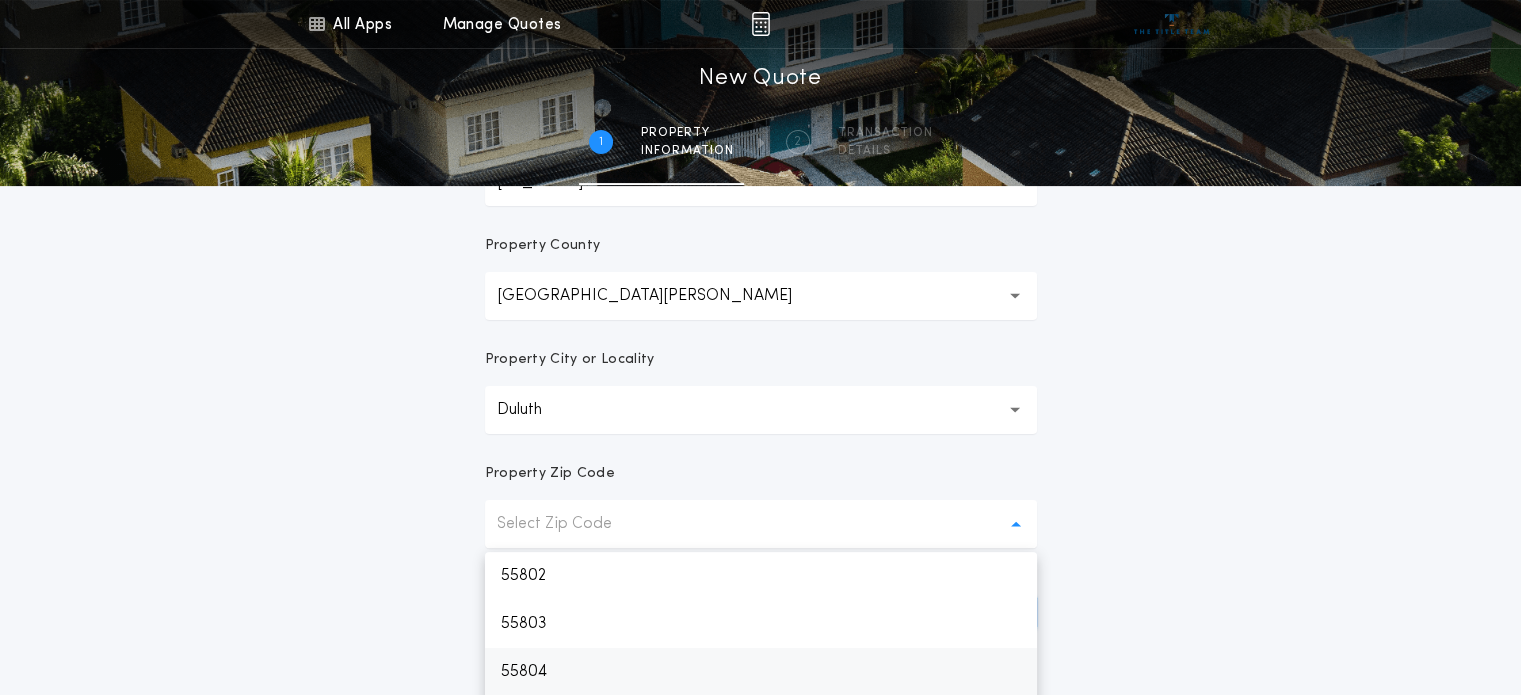 click on "55804" at bounding box center (761, 672) 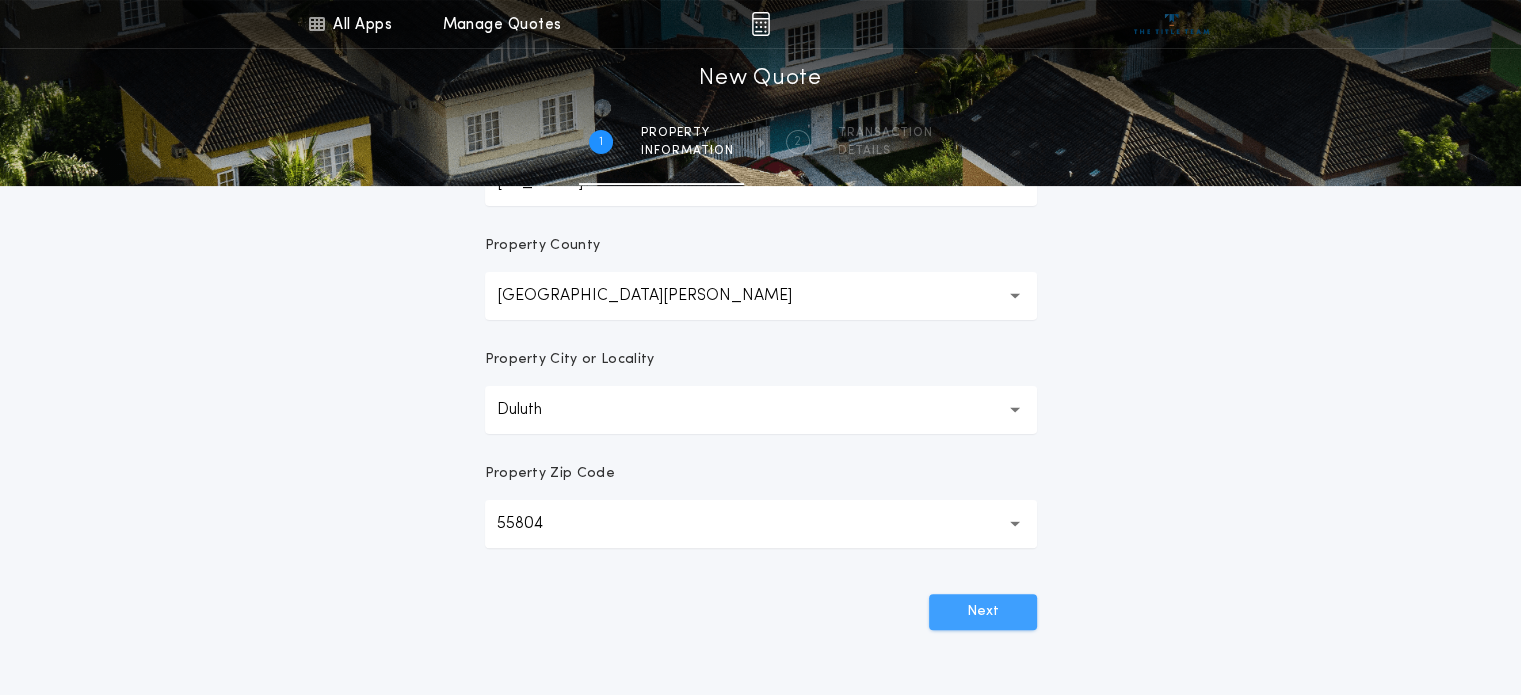 click on "Next" at bounding box center [983, 612] 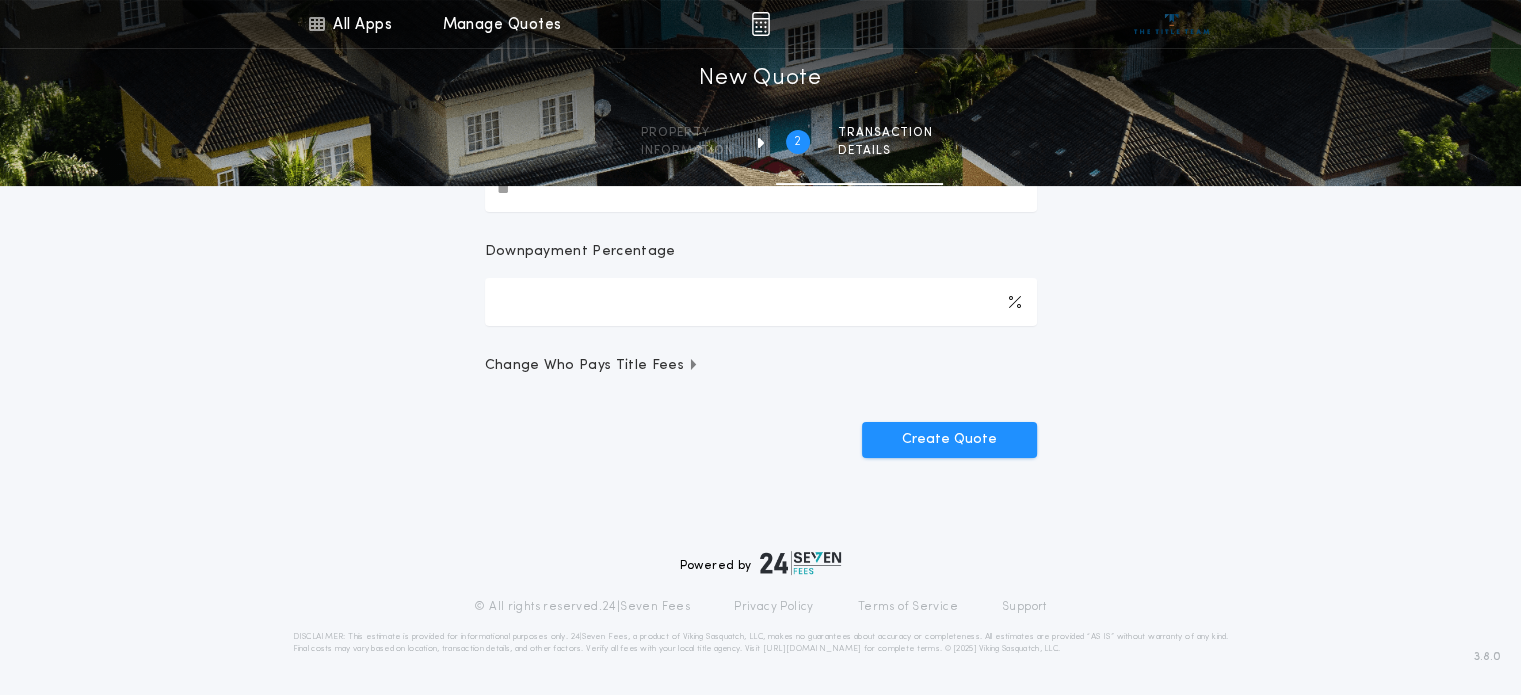scroll, scrollTop: 407, scrollLeft: 0, axis: vertical 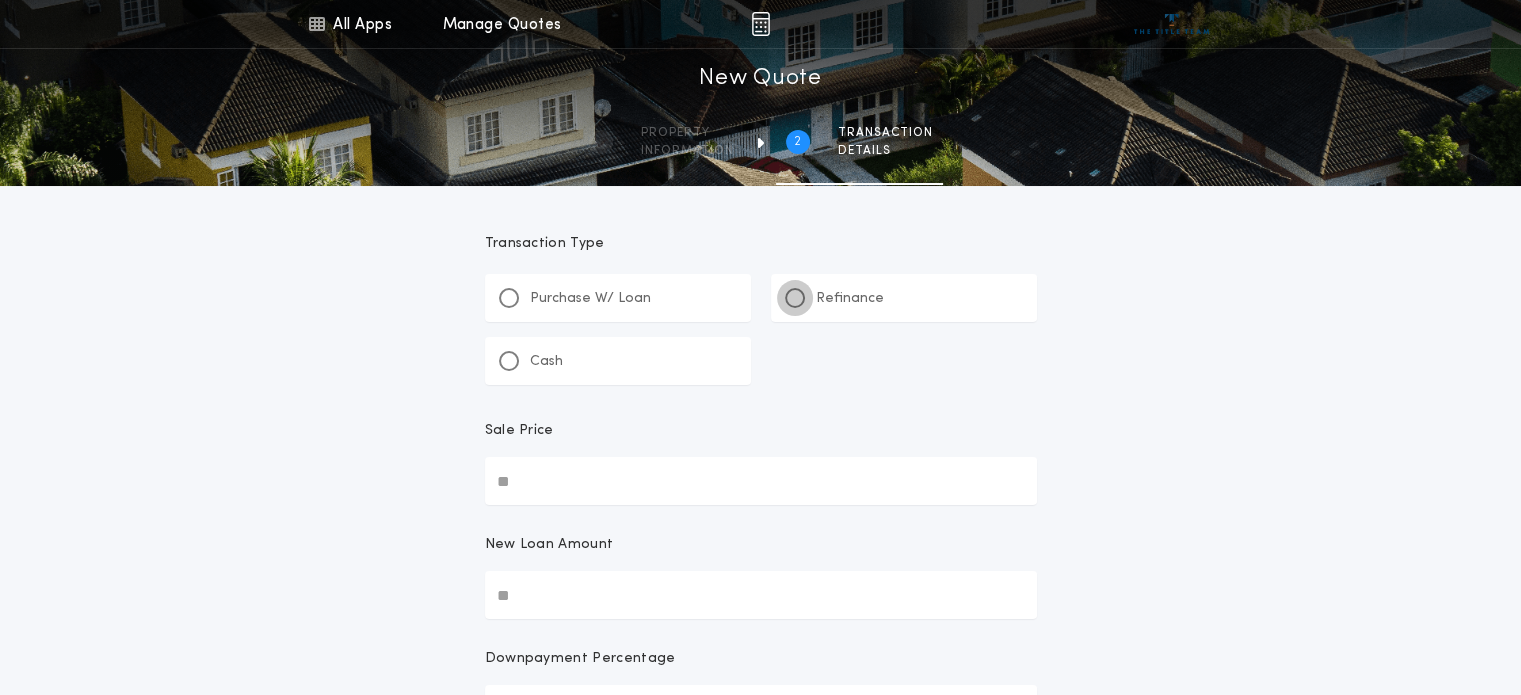 click at bounding box center [795, 298] 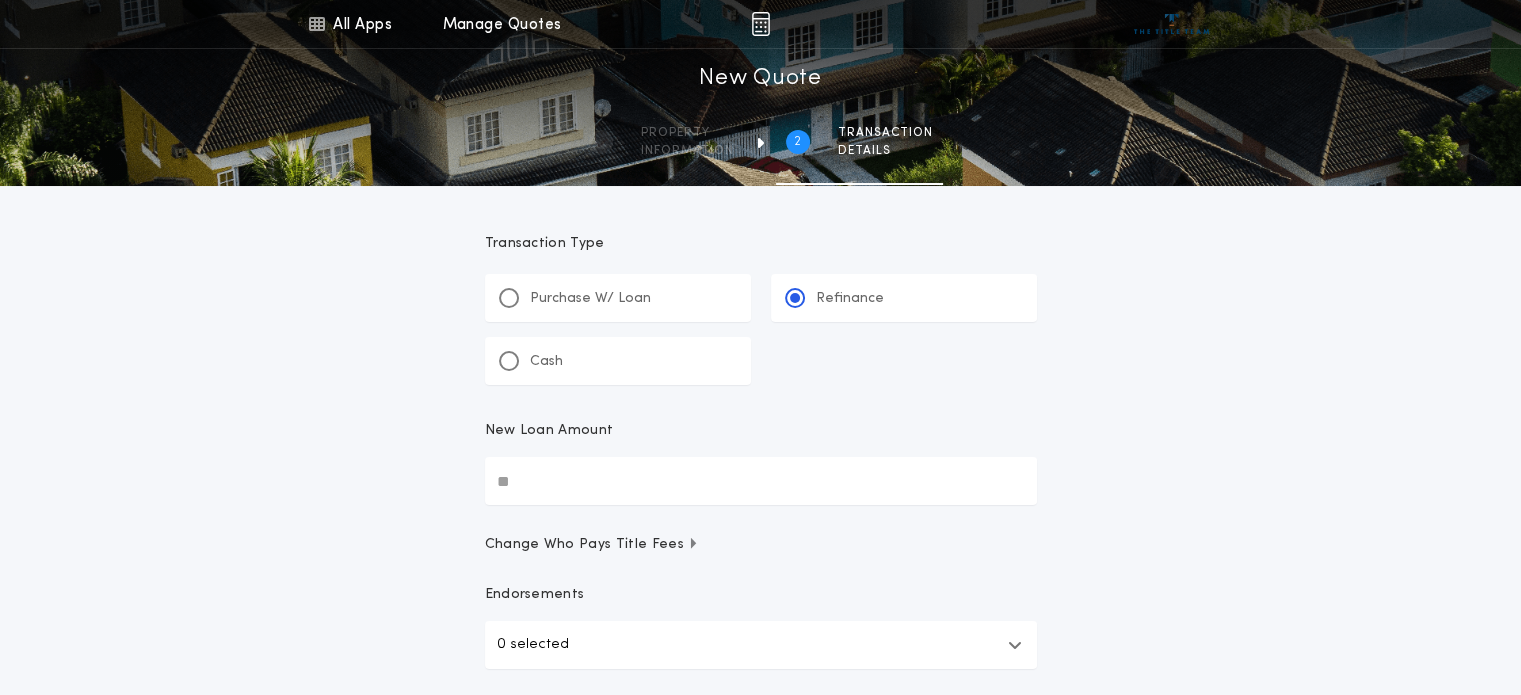 click on "New Loan Amount" at bounding box center (761, 481) 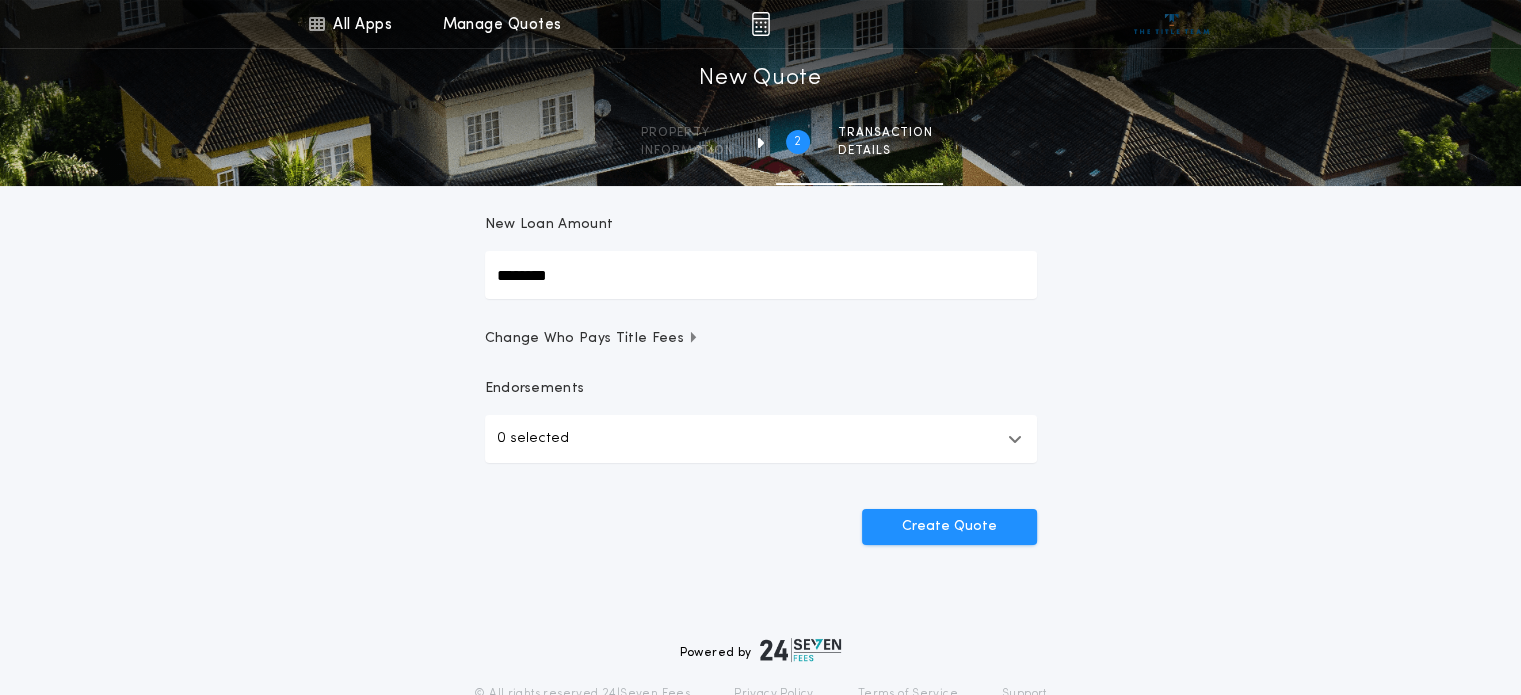 scroll, scrollTop: 292, scrollLeft: 0, axis: vertical 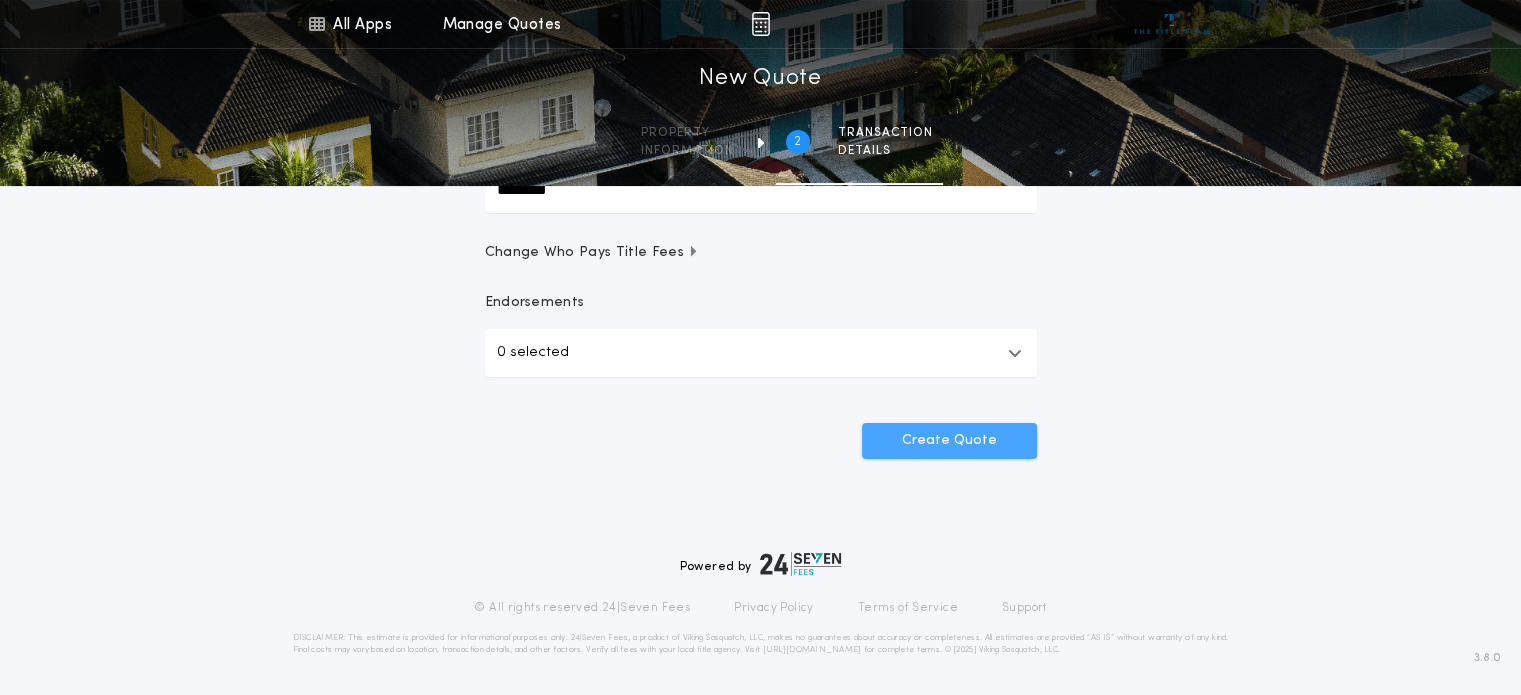 type on "********" 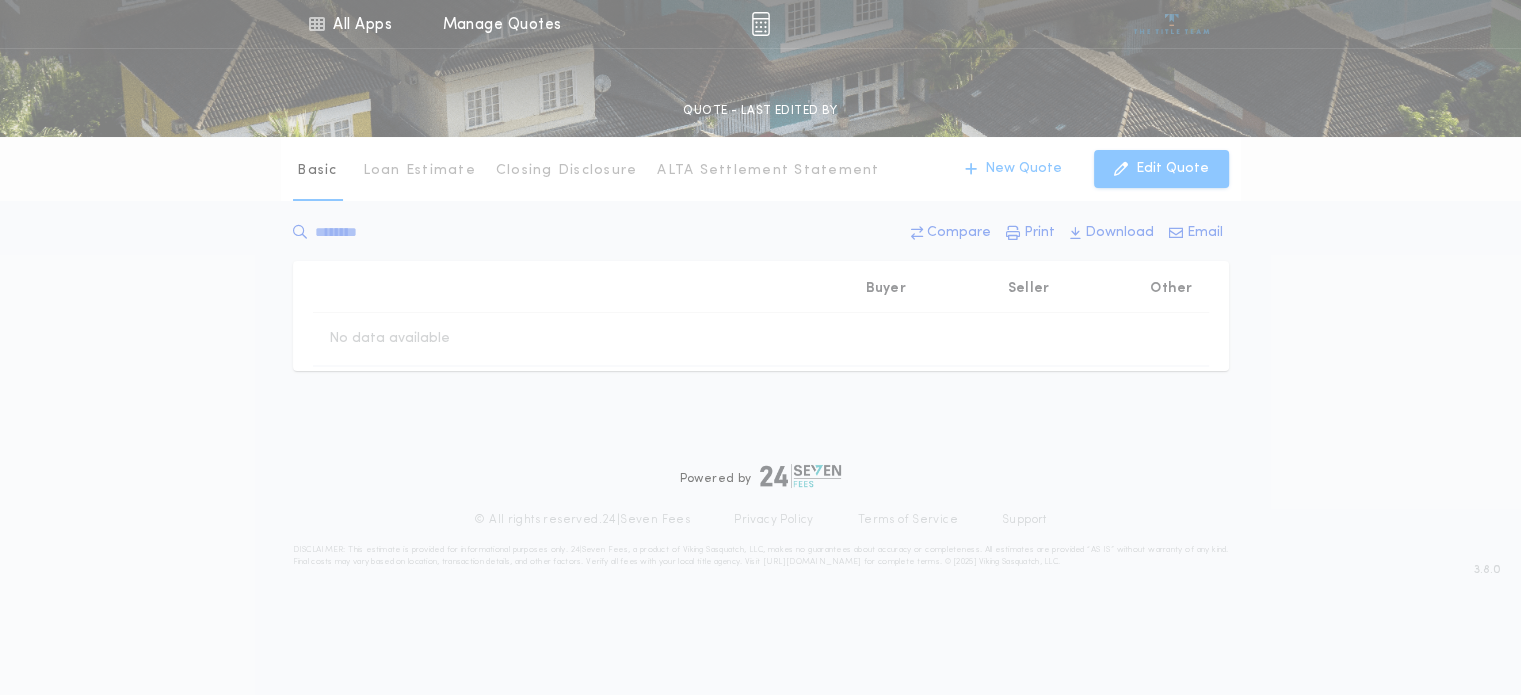 scroll, scrollTop: 0, scrollLeft: 0, axis: both 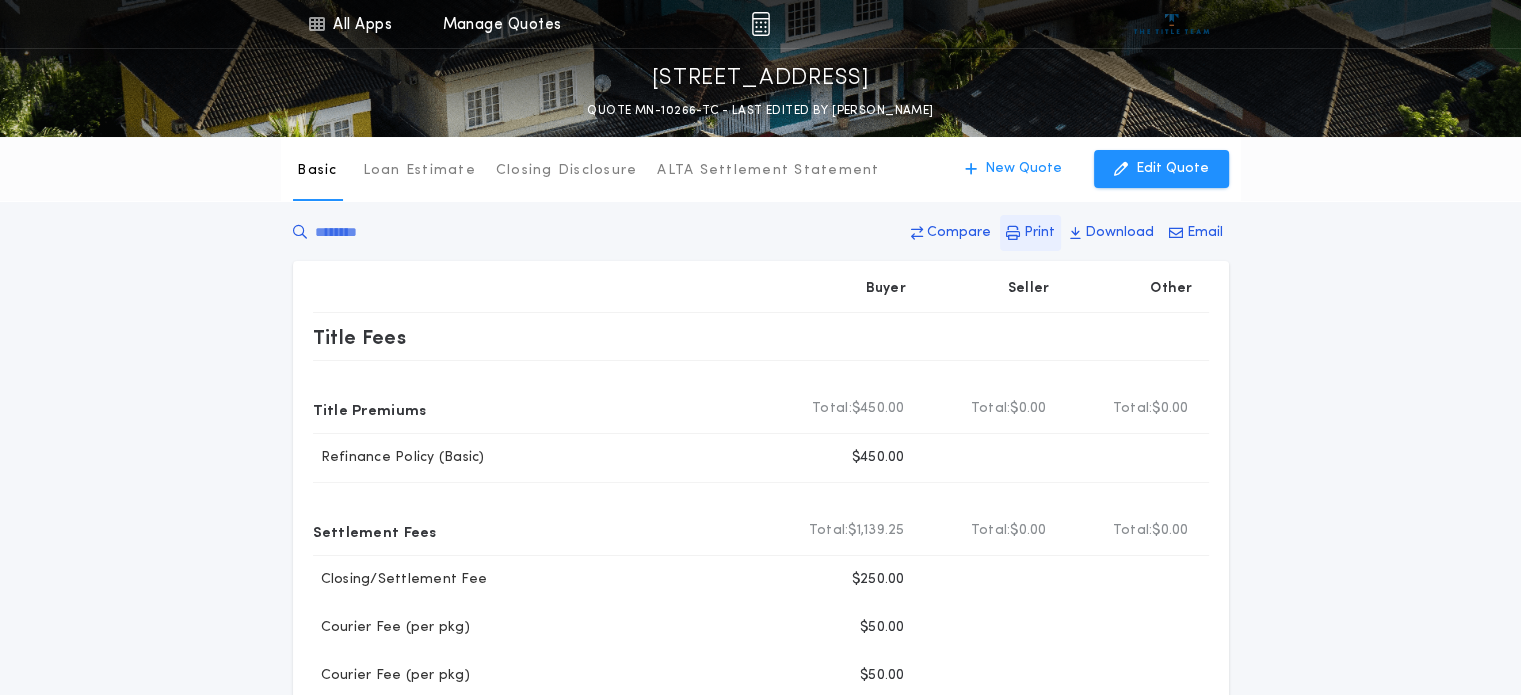 click on "Print" at bounding box center [1030, 233] 